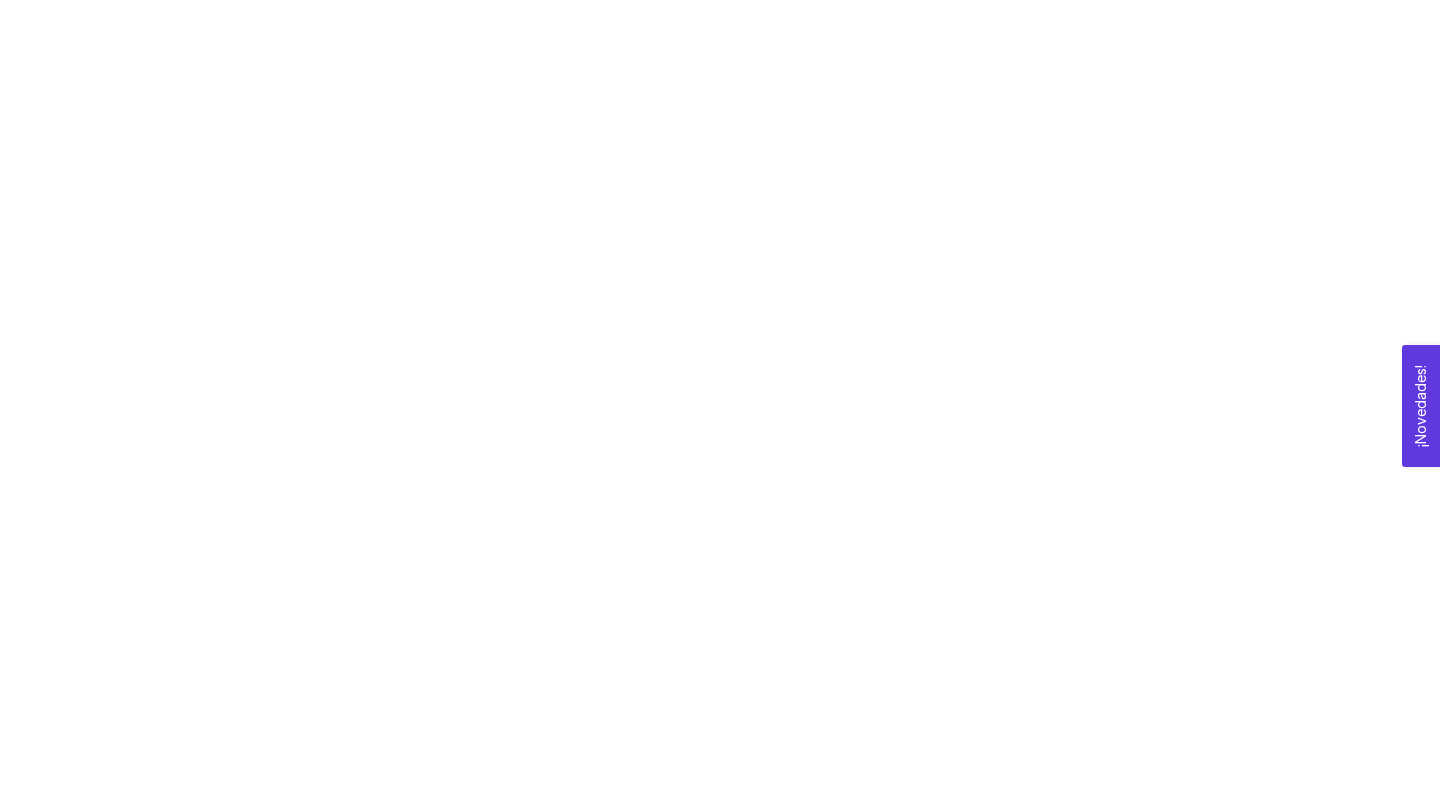scroll, scrollTop: 0, scrollLeft: 0, axis: both 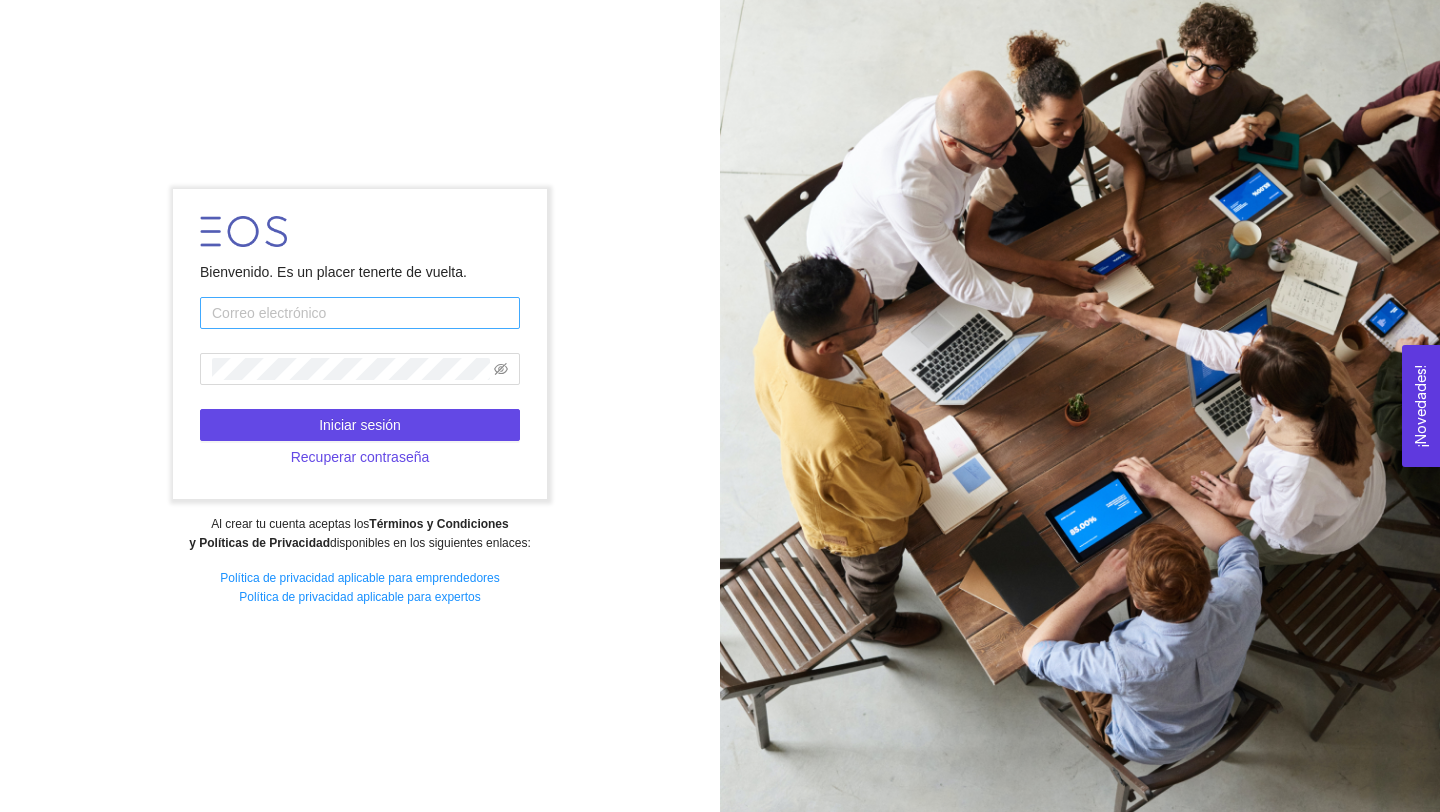 click at bounding box center (360, 313) 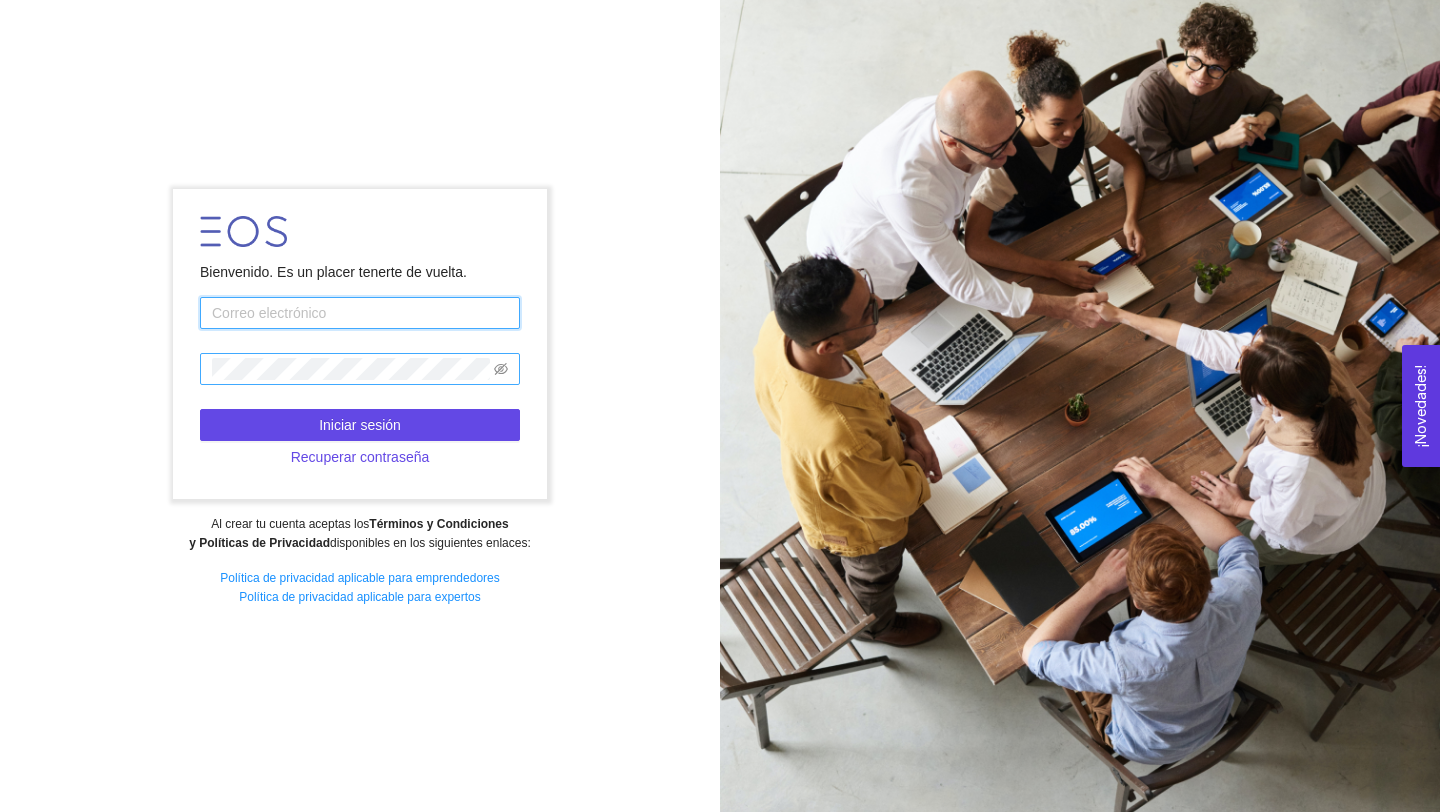 type on "[EMAIL]" 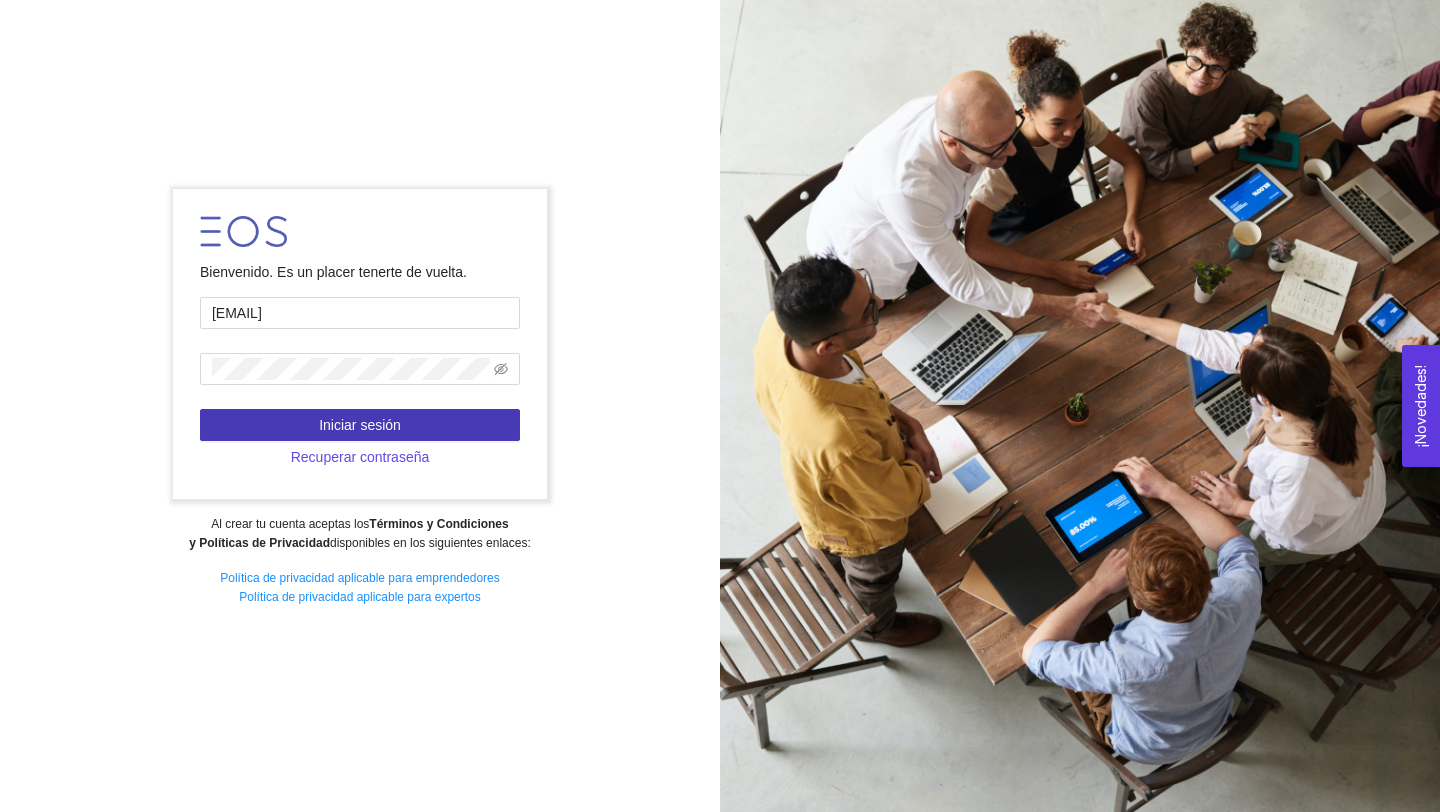 click on "Iniciar sesión" at bounding box center [360, 425] 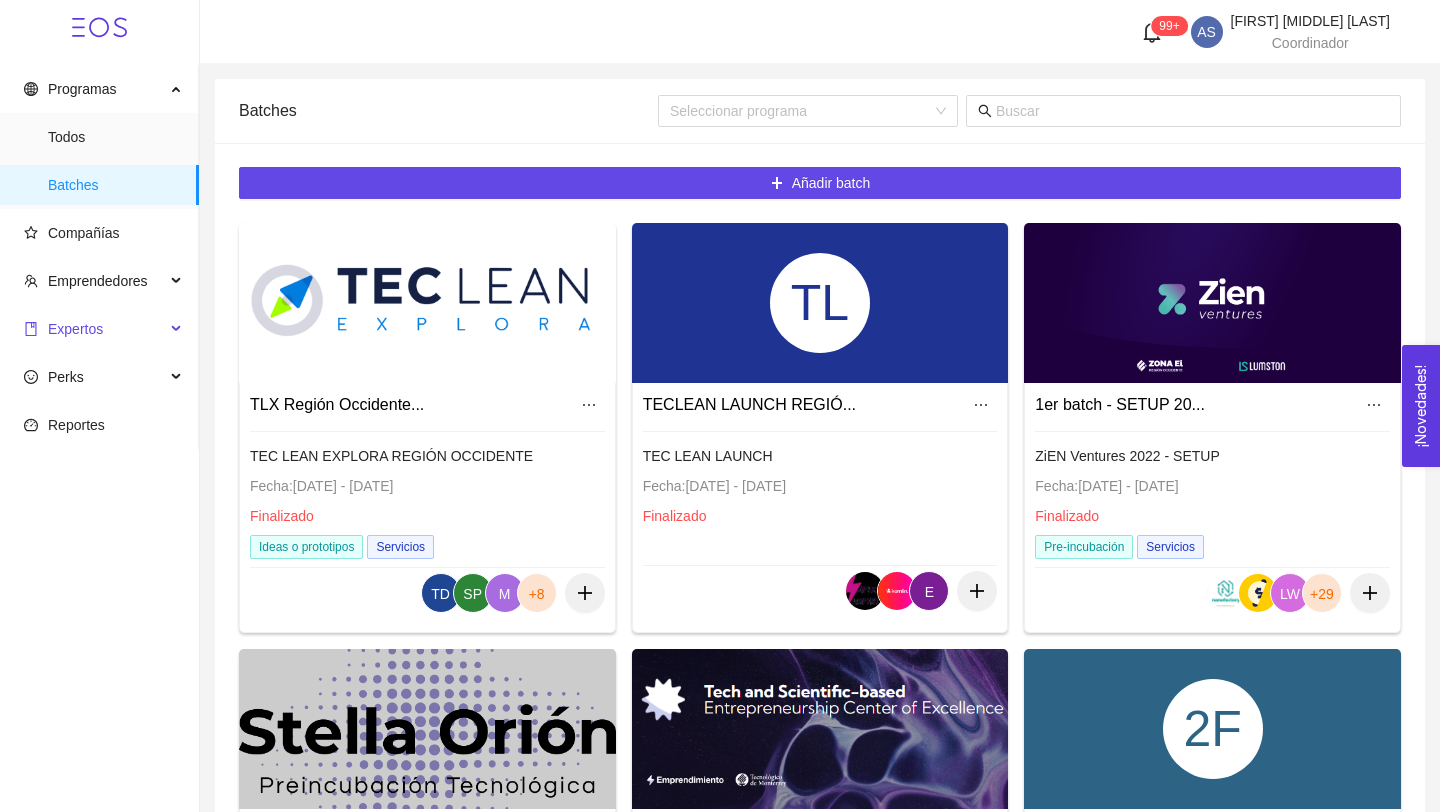 drag, startPoint x: 448, startPoint y: 426, endPoint x: 82, endPoint y: 319, distance: 381.32007 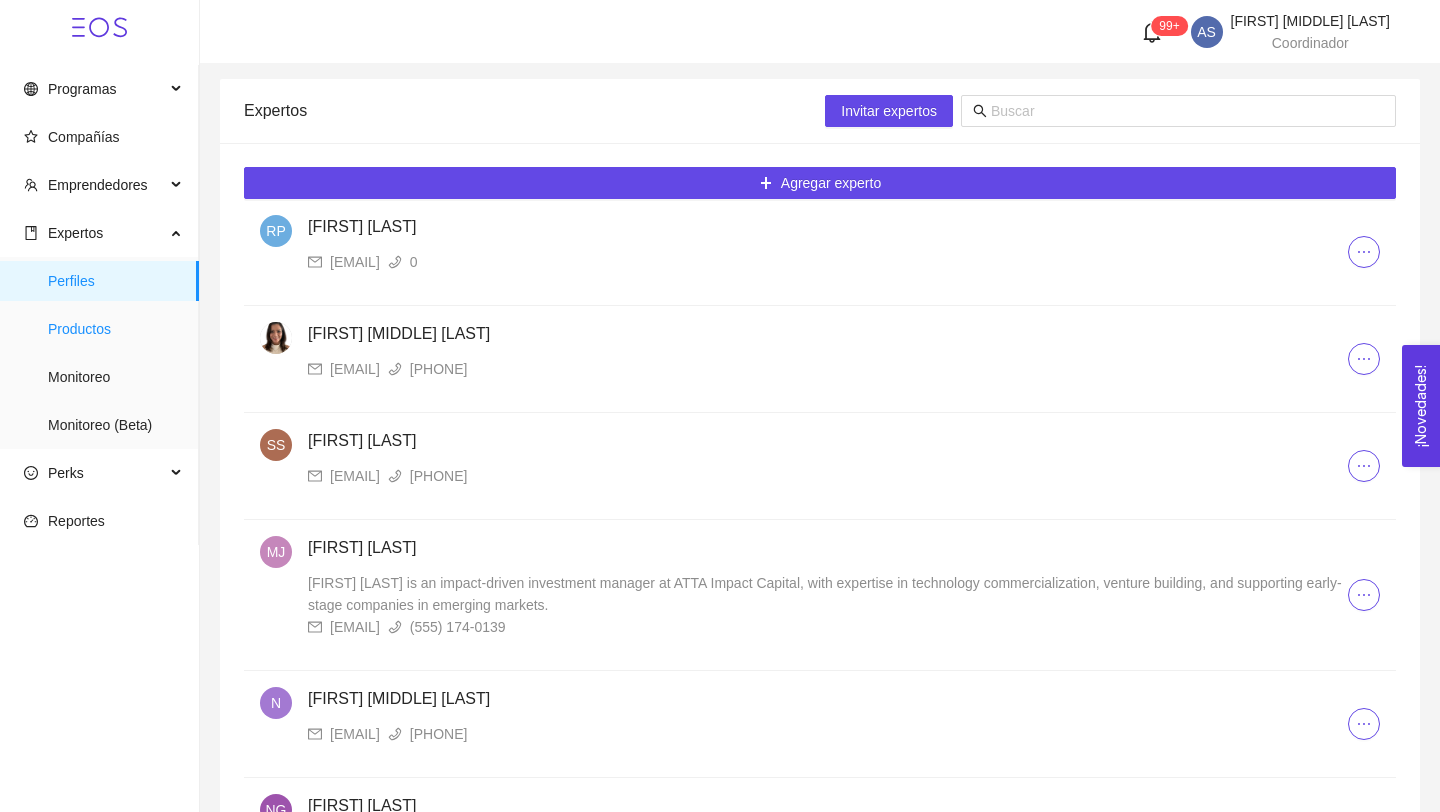click on "Monitoreo" at bounding box center (115, 377) 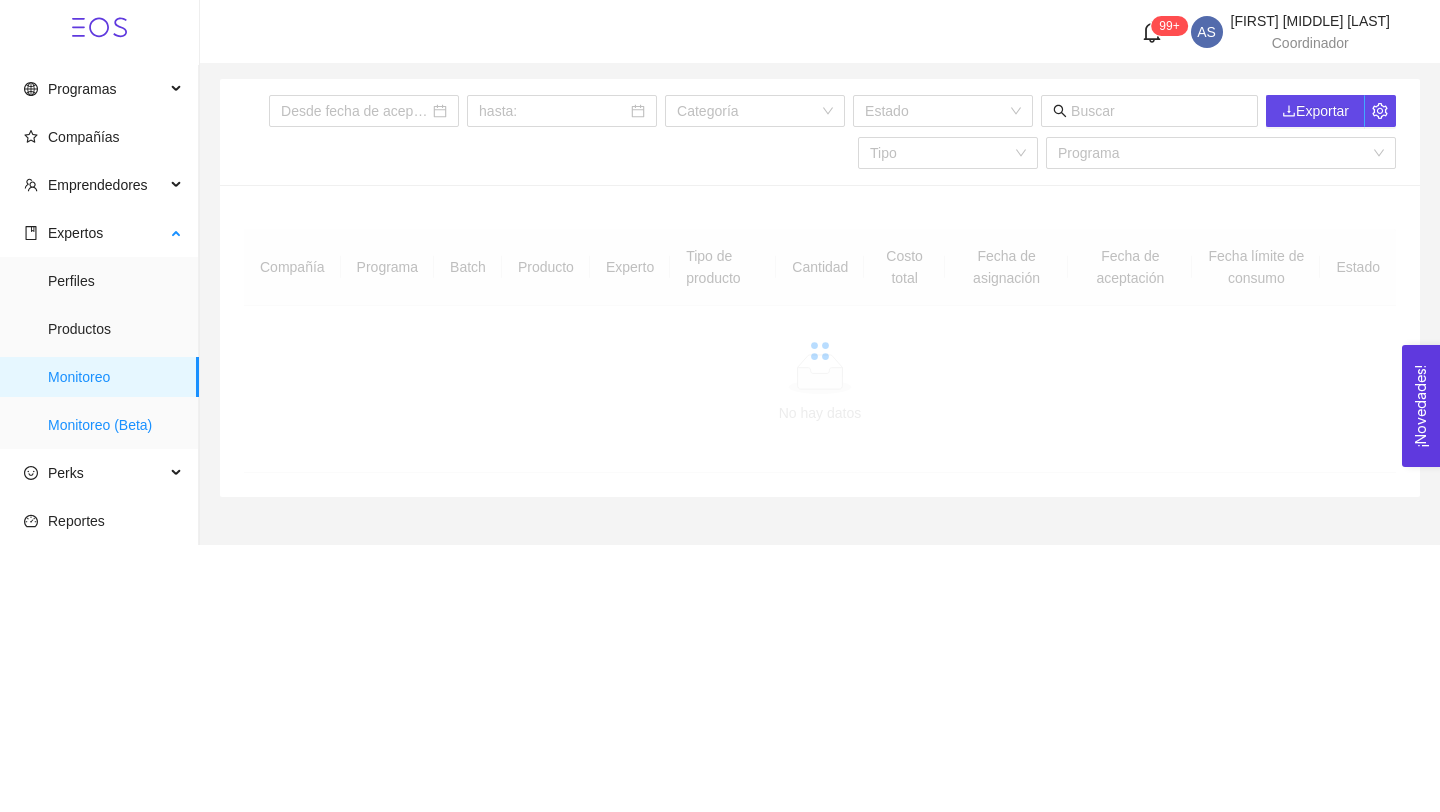 drag, startPoint x: 82, startPoint y: 319, endPoint x: 111, endPoint y: 439, distance: 123.454445 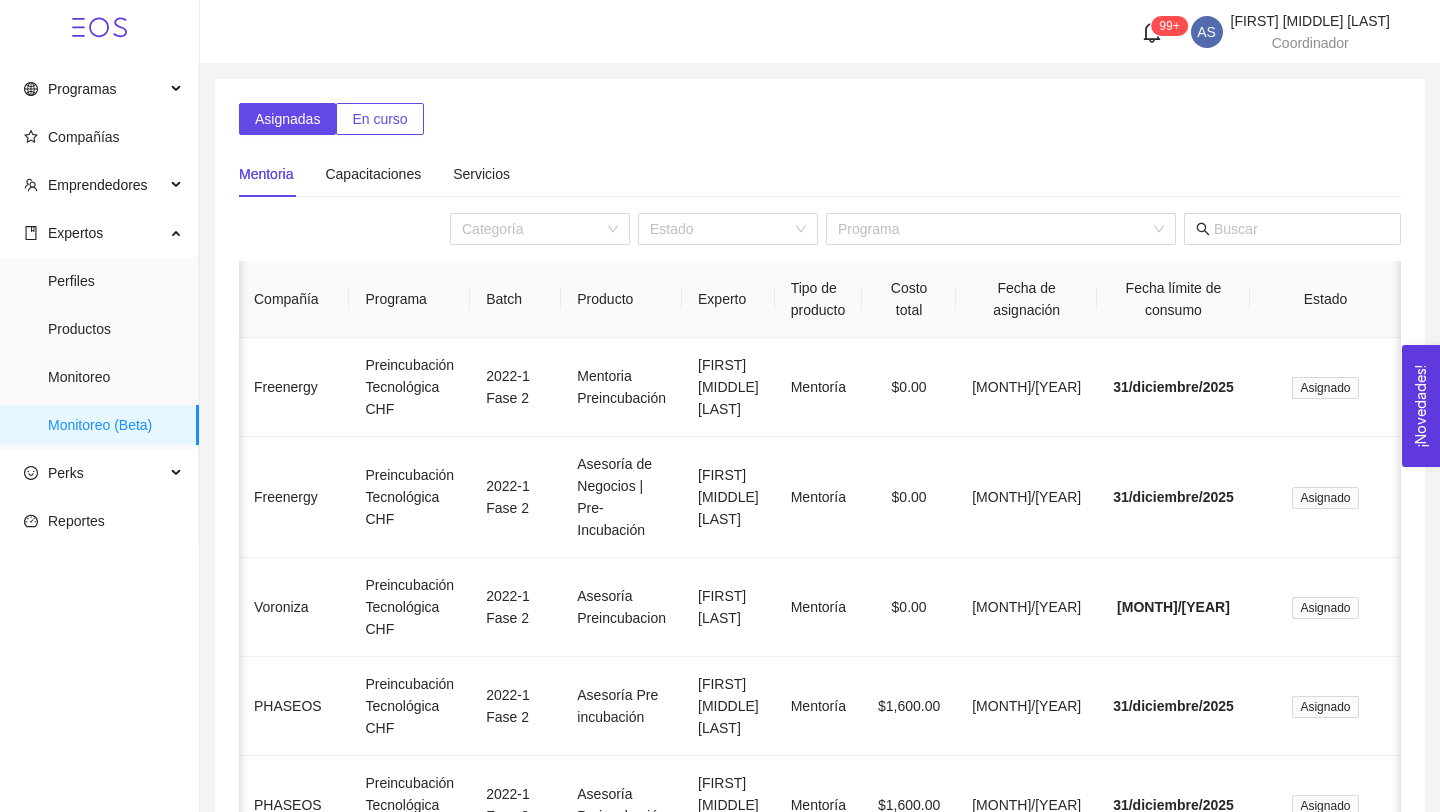 scroll, scrollTop: 0, scrollLeft: 0, axis: both 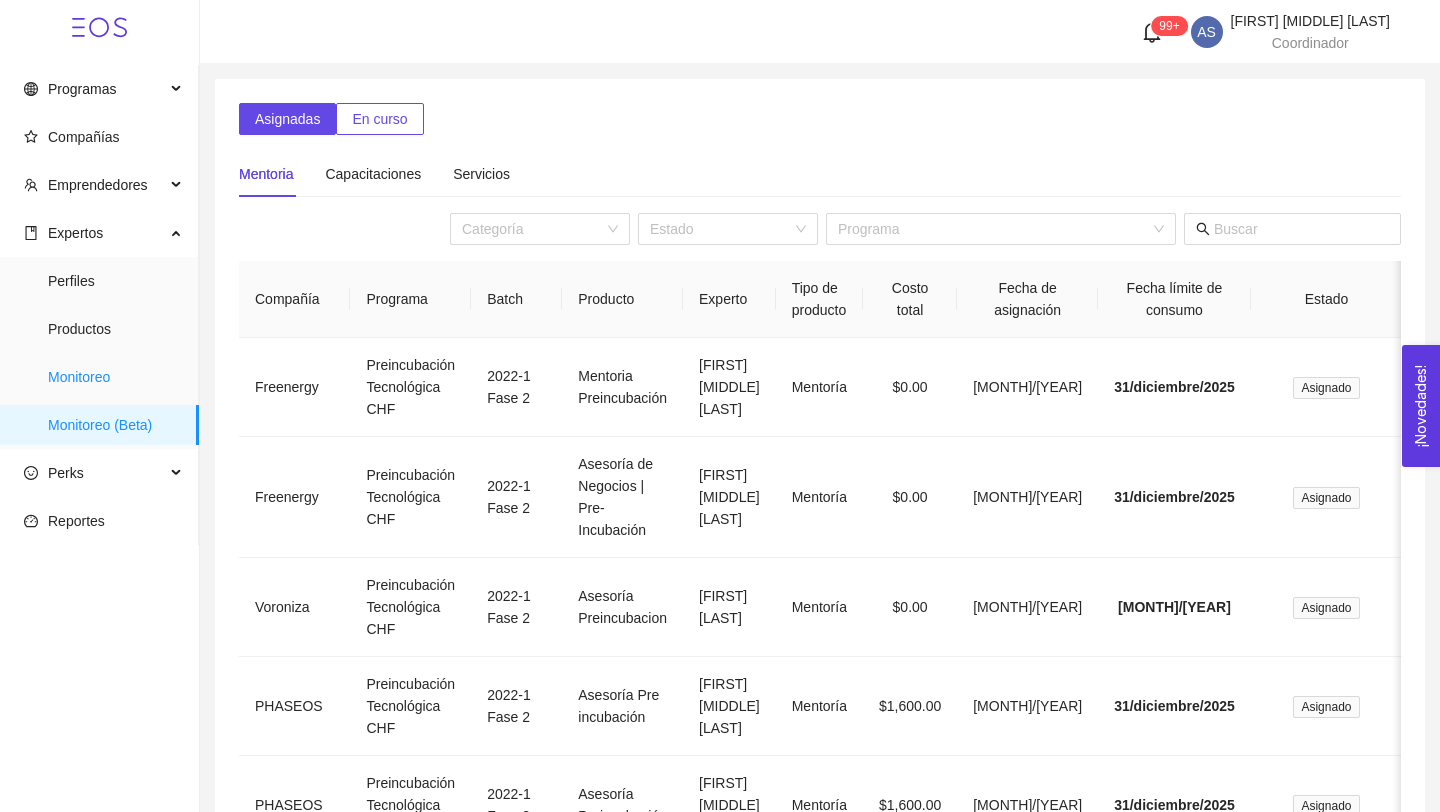 click on "Monitoreo" at bounding box center [115, 377] 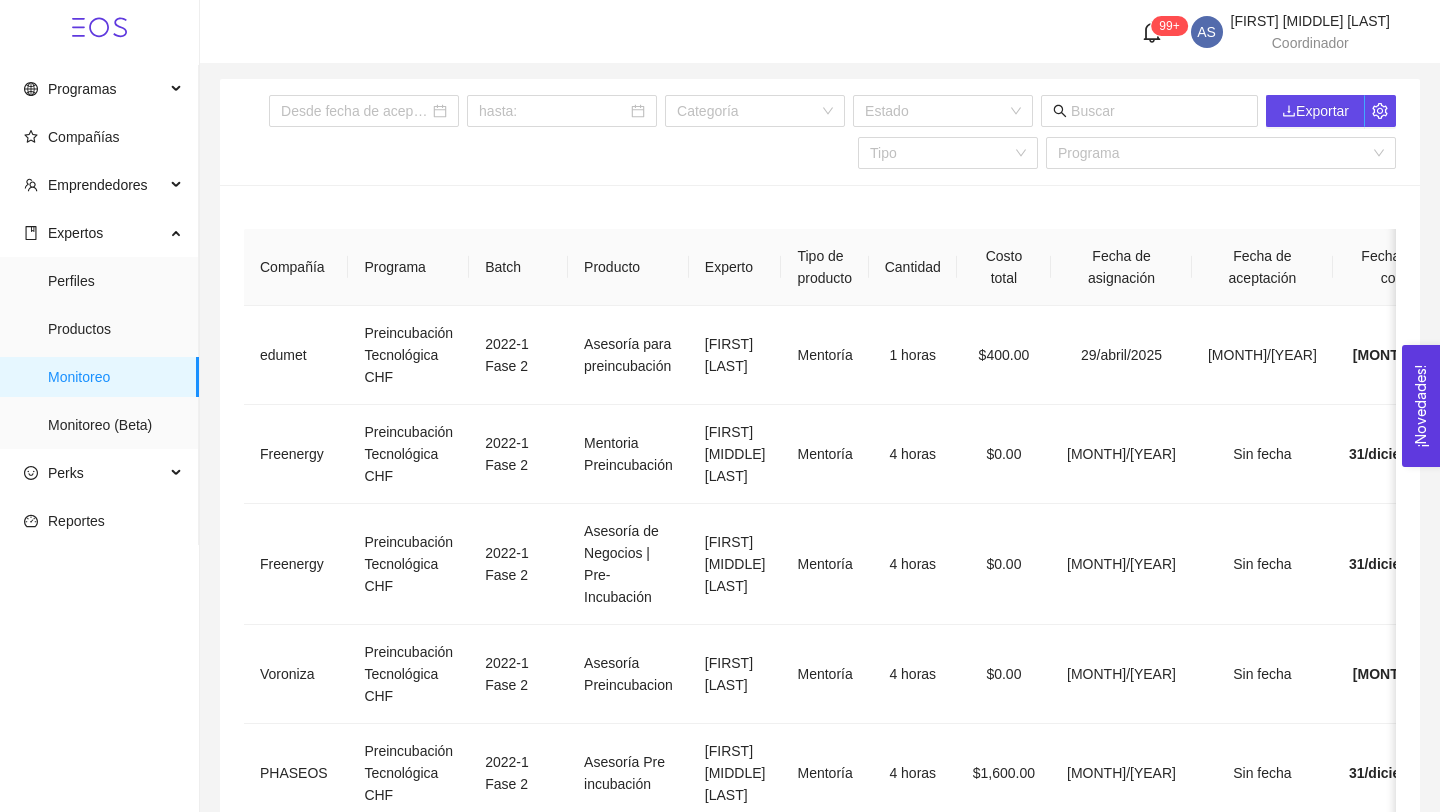 scroll, scrollTop: 0, scrollLeft: 263, axis: horizontal 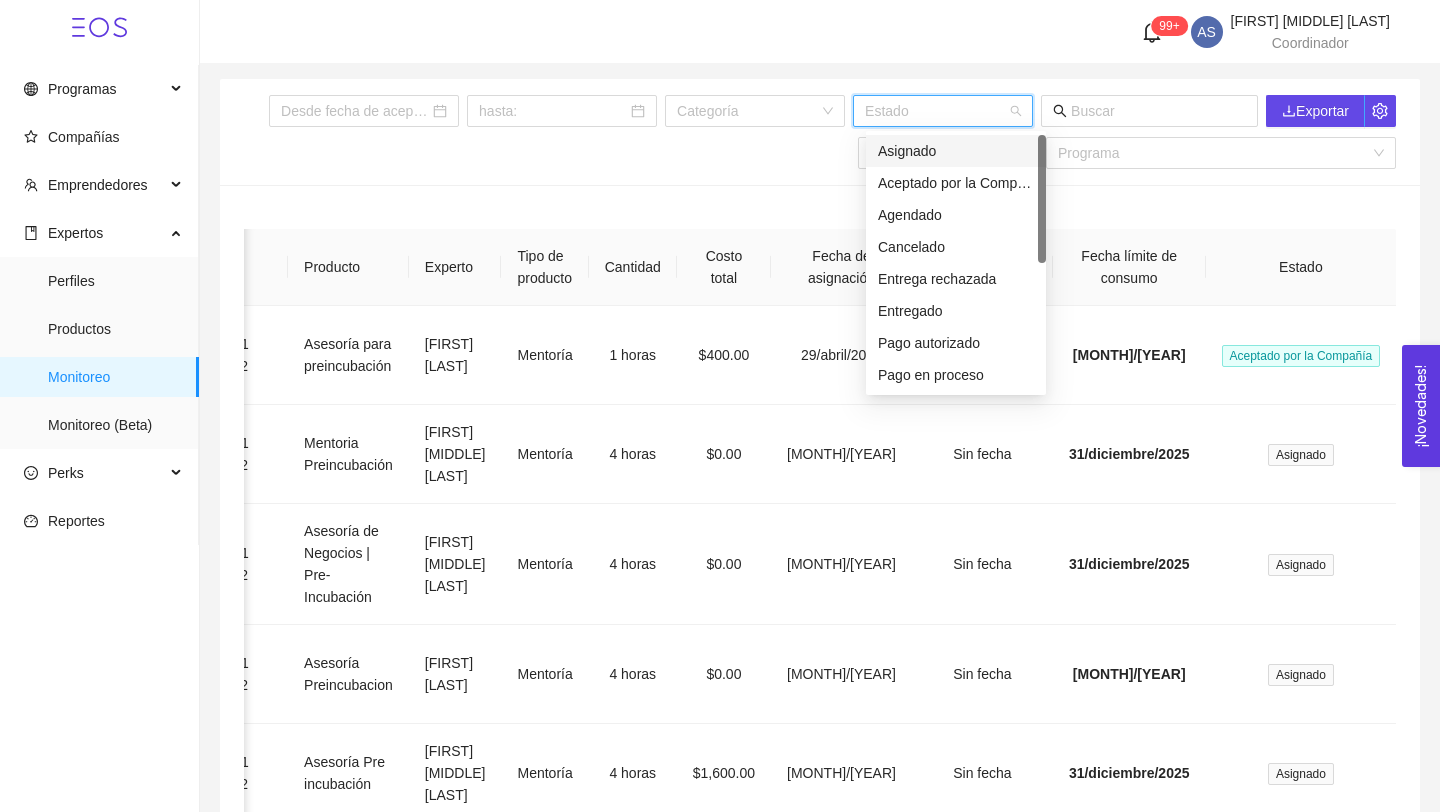 click at bounding box center [936, 111] 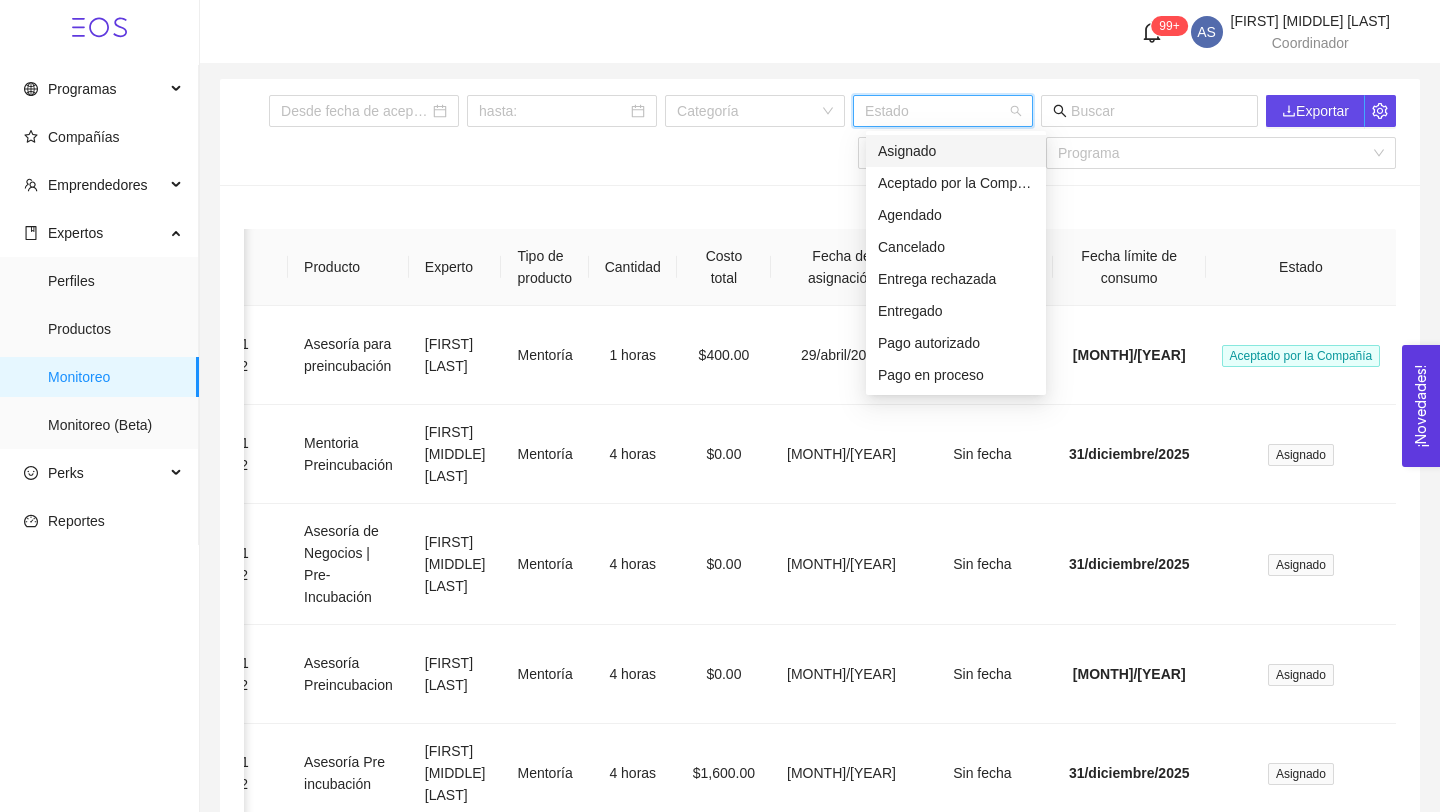 click on "Aceptado por la Compañía" at bounding box center [956, 183] 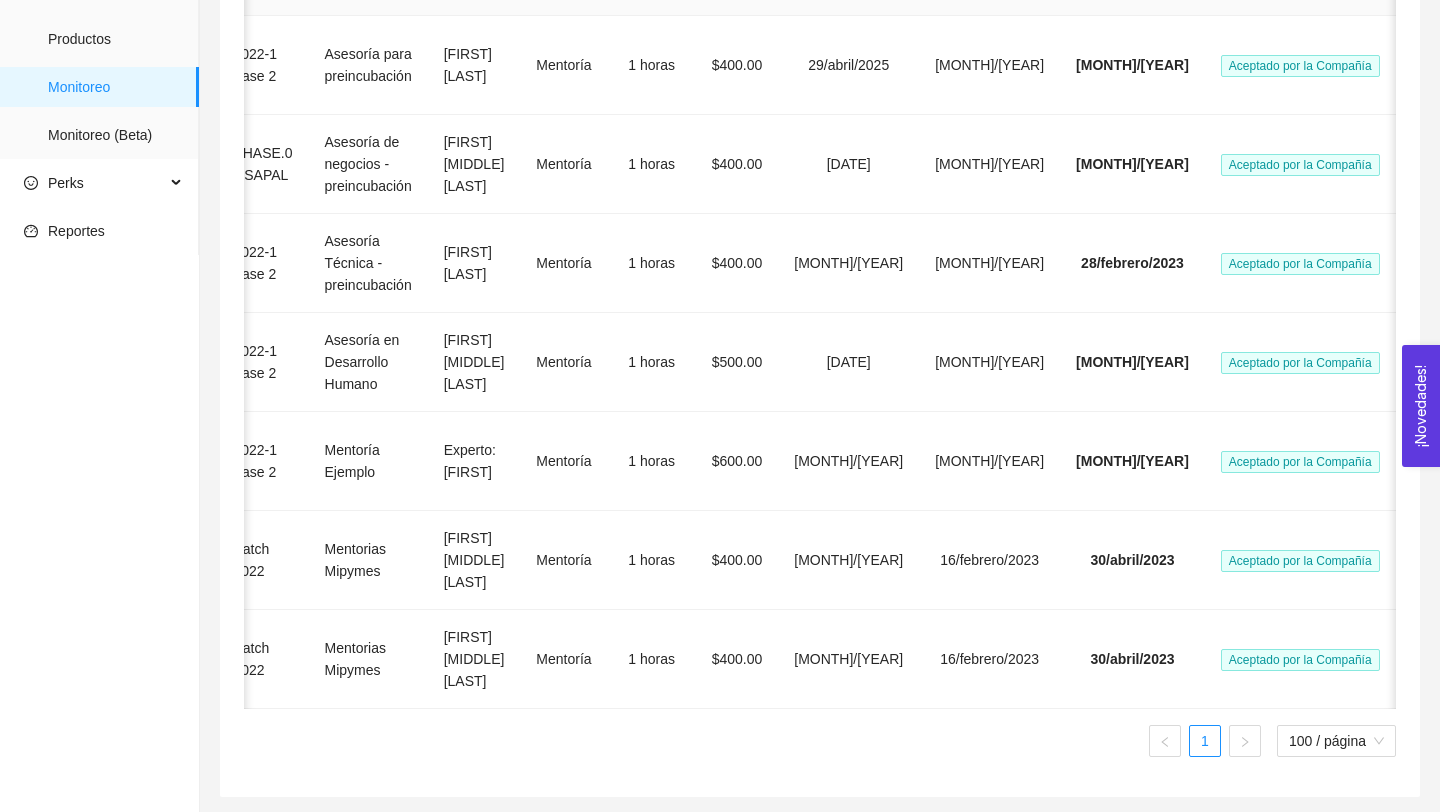 scroll, scrollTop: 356, scrollLeft: 0, axis: vertical 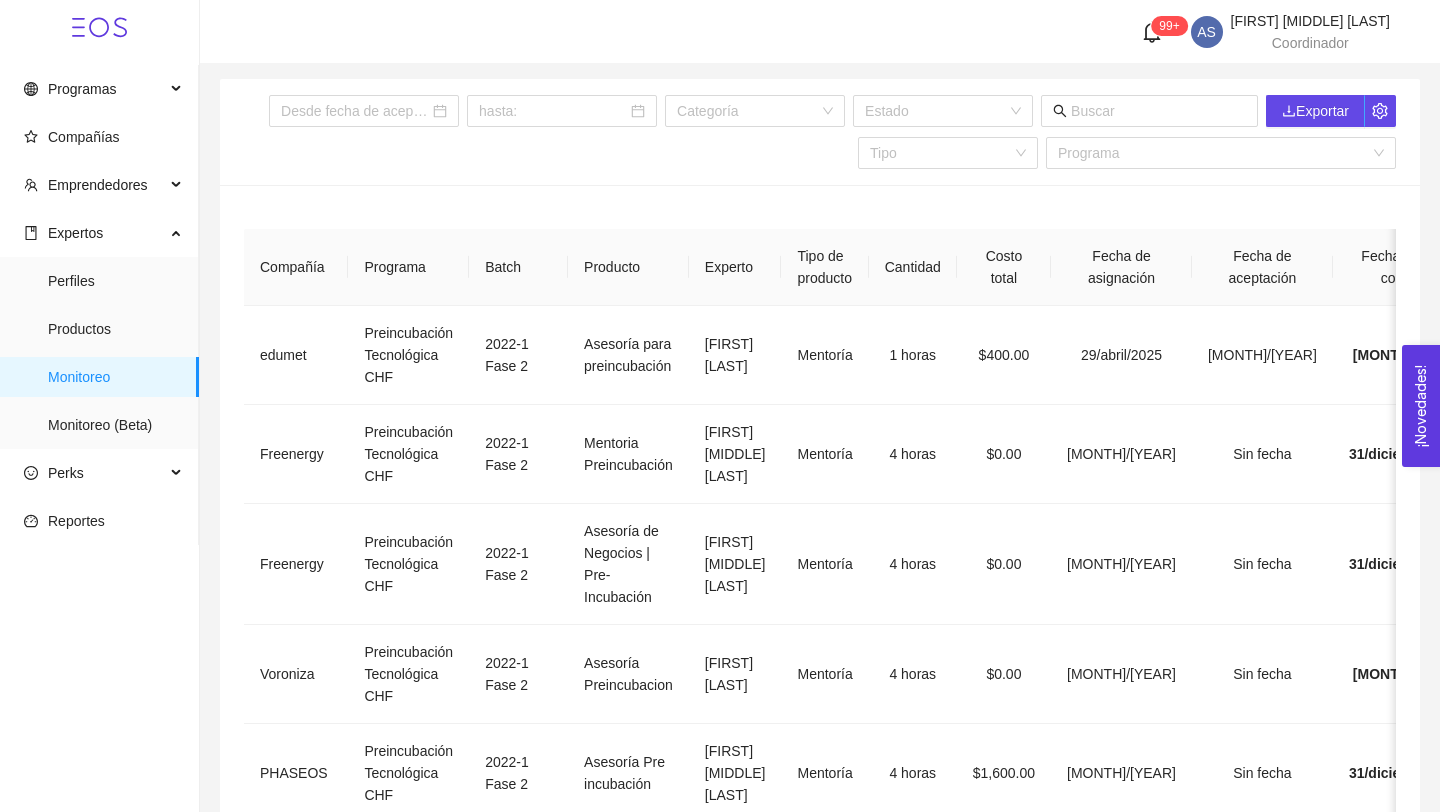 click on "99+ AS [FIRST] [MIDDLE] [LAST] Coordinador" at bounding box center (820, 32) 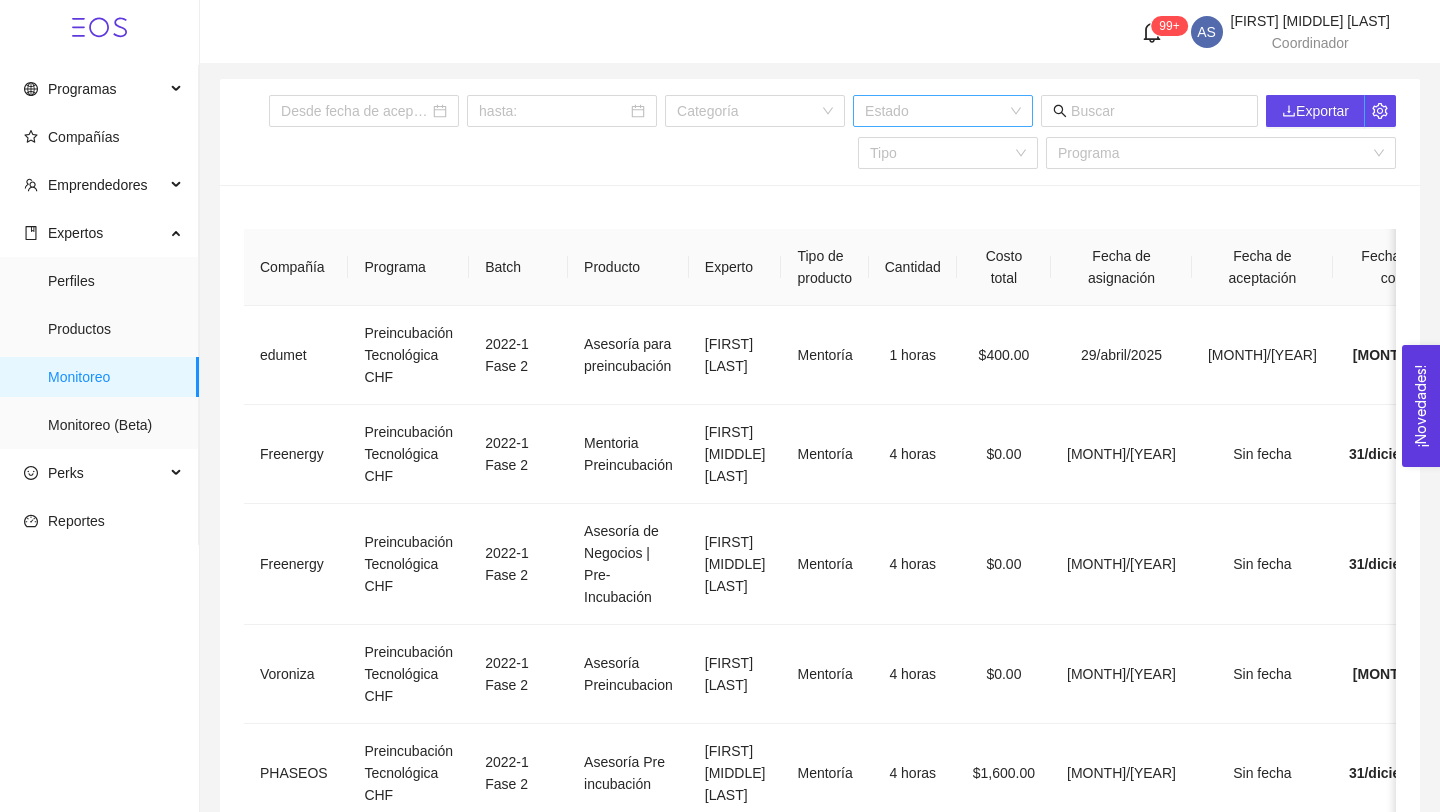 drag, startPoint x: 111, startPoint y: 439, endPoint x: 1032, endPoint y: 112, distance: 977.328 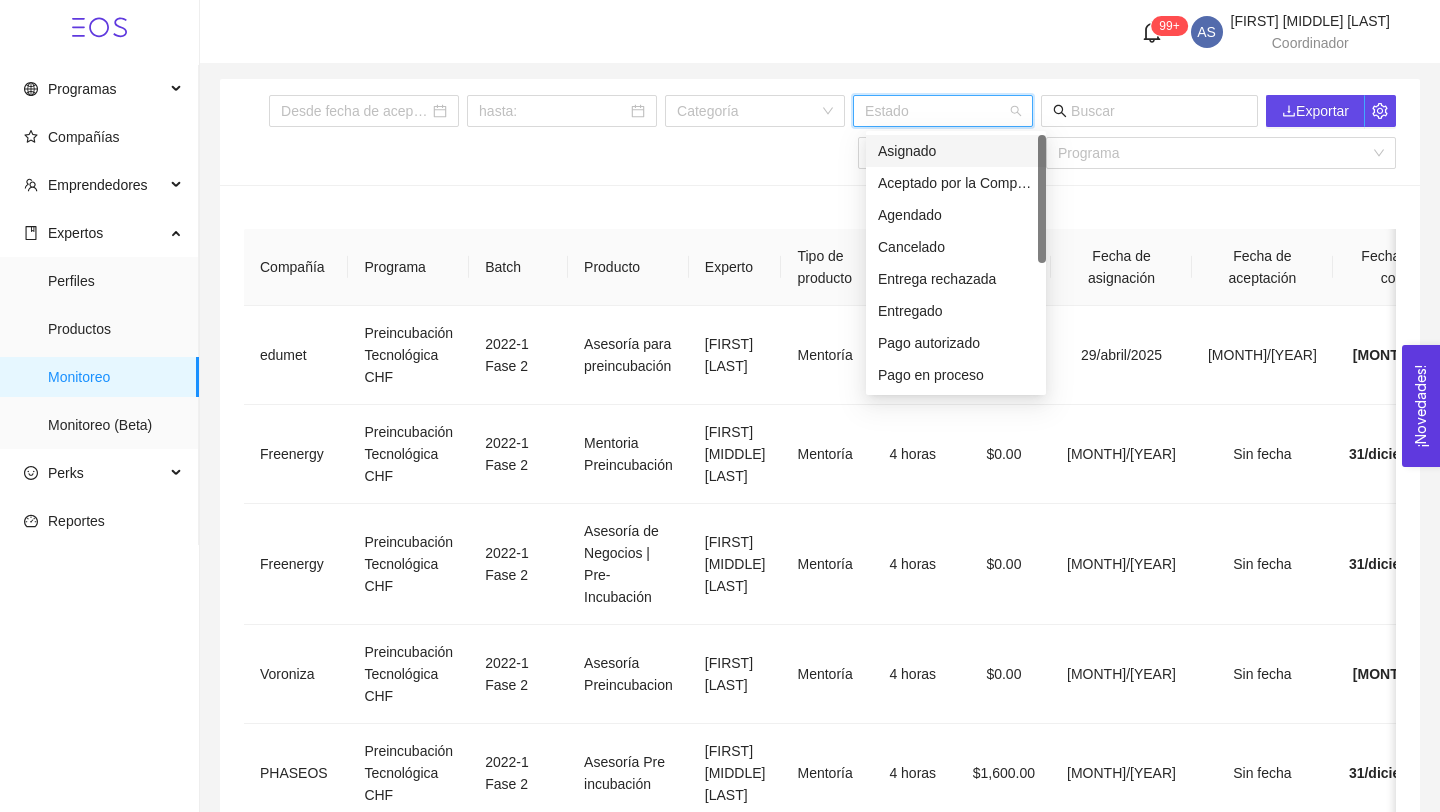 click at bounding box center [936, 111] 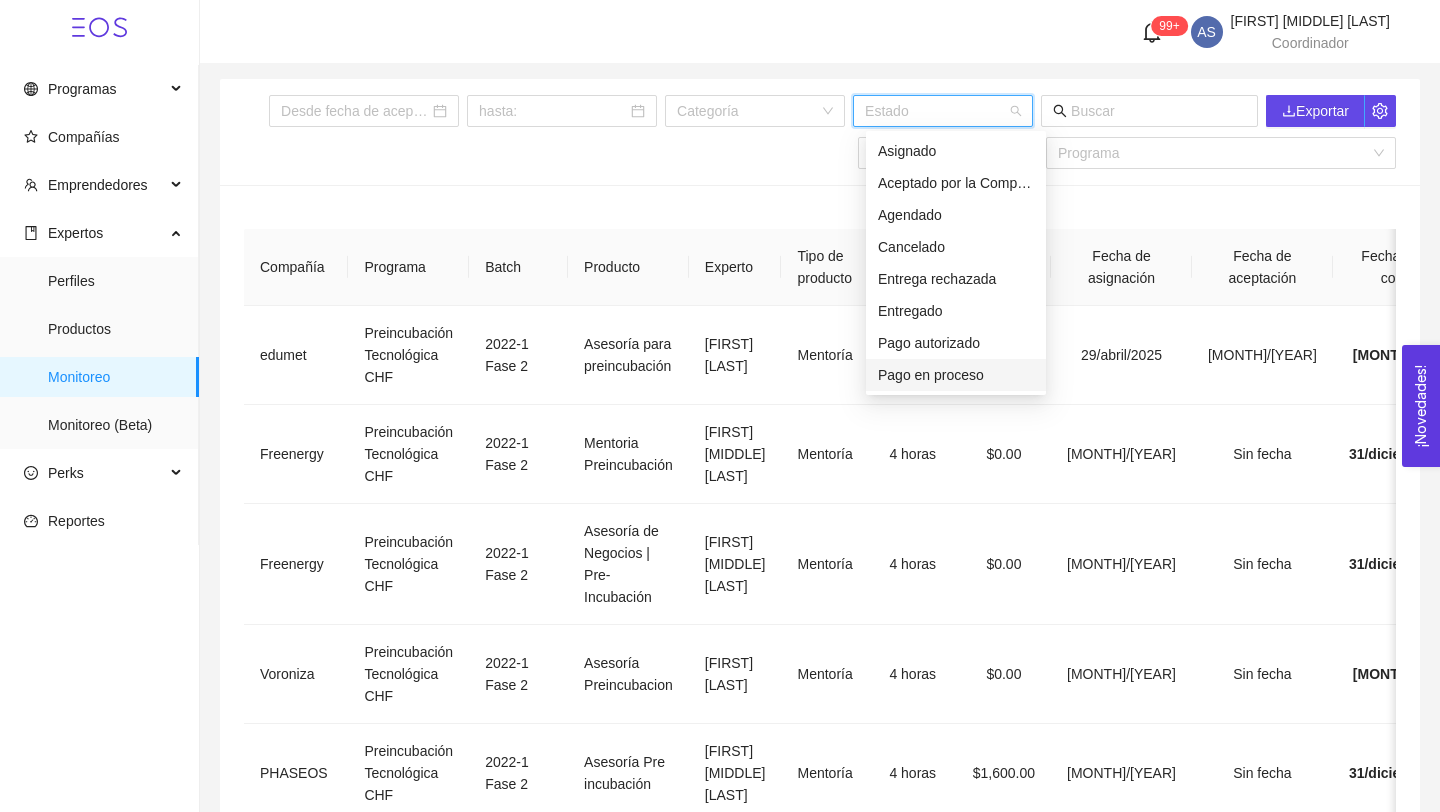 drag, startPoint x: 1032, startPoint y: 112, endPoint x: 914, endPoint y: 368, distance: 281.8865 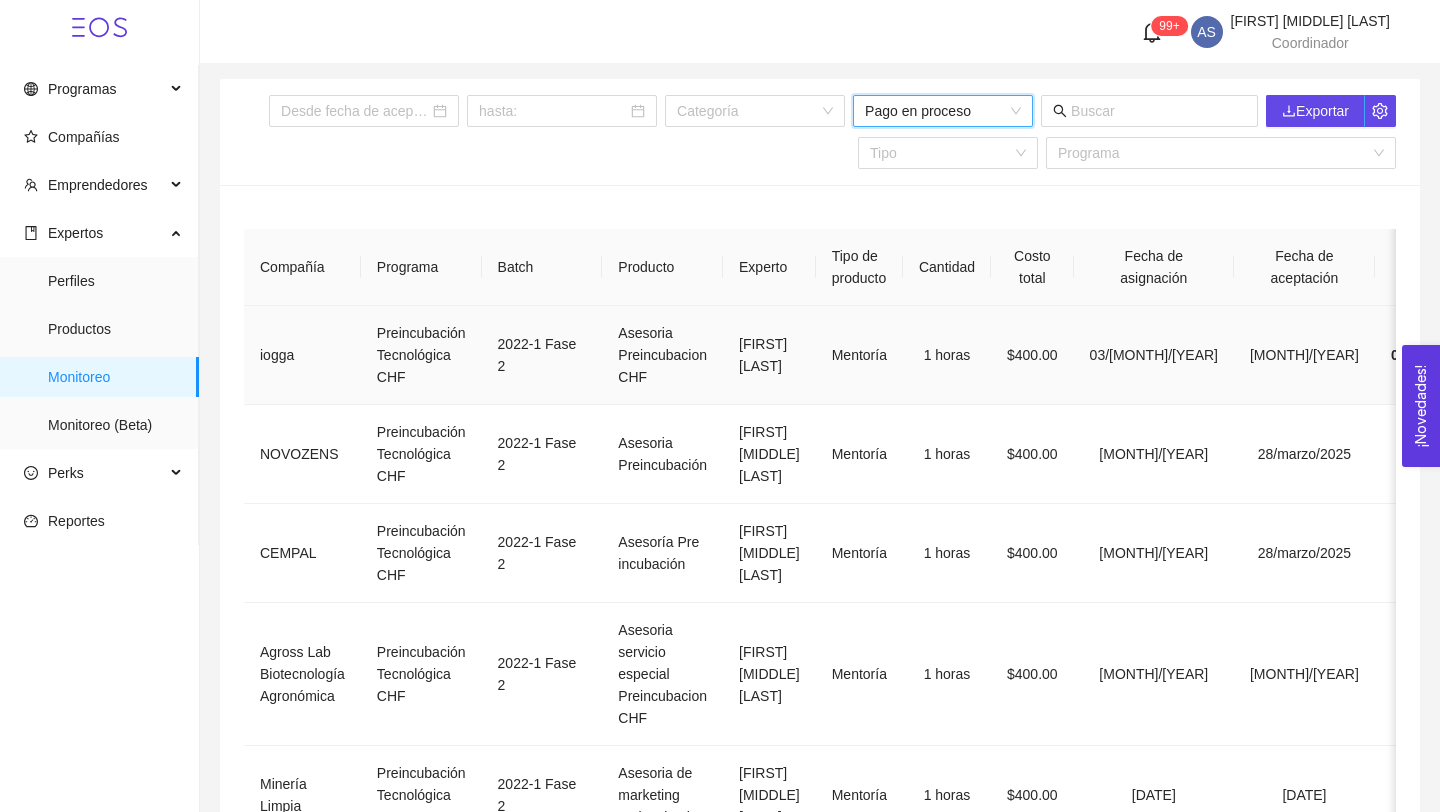 scroll, scrollTop: 0, scrollLeft: 22, axis: horizontal 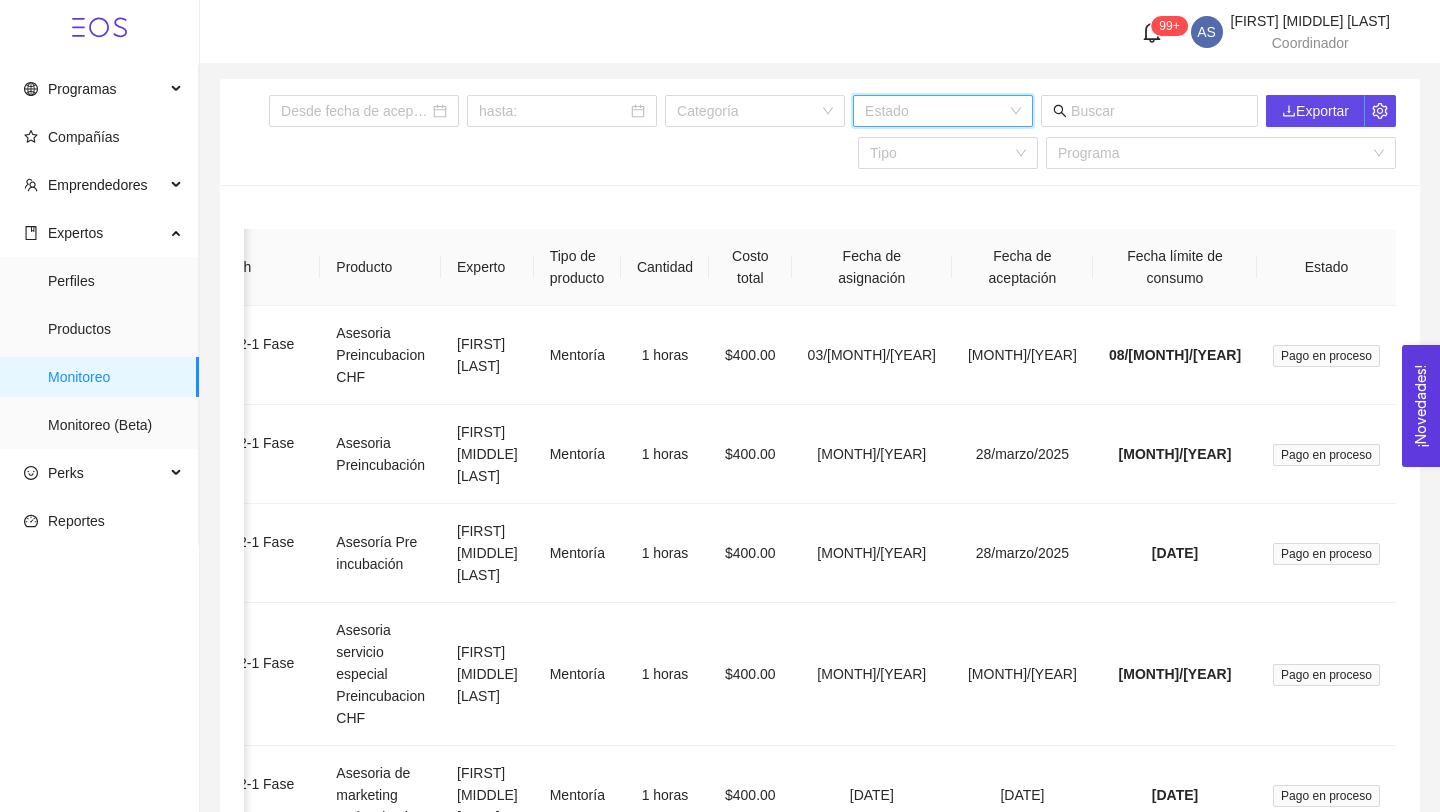 drag, startPoint x: 914, startPoint y: 368, endPoint x: 983, endPoint y: 108, distance: 269 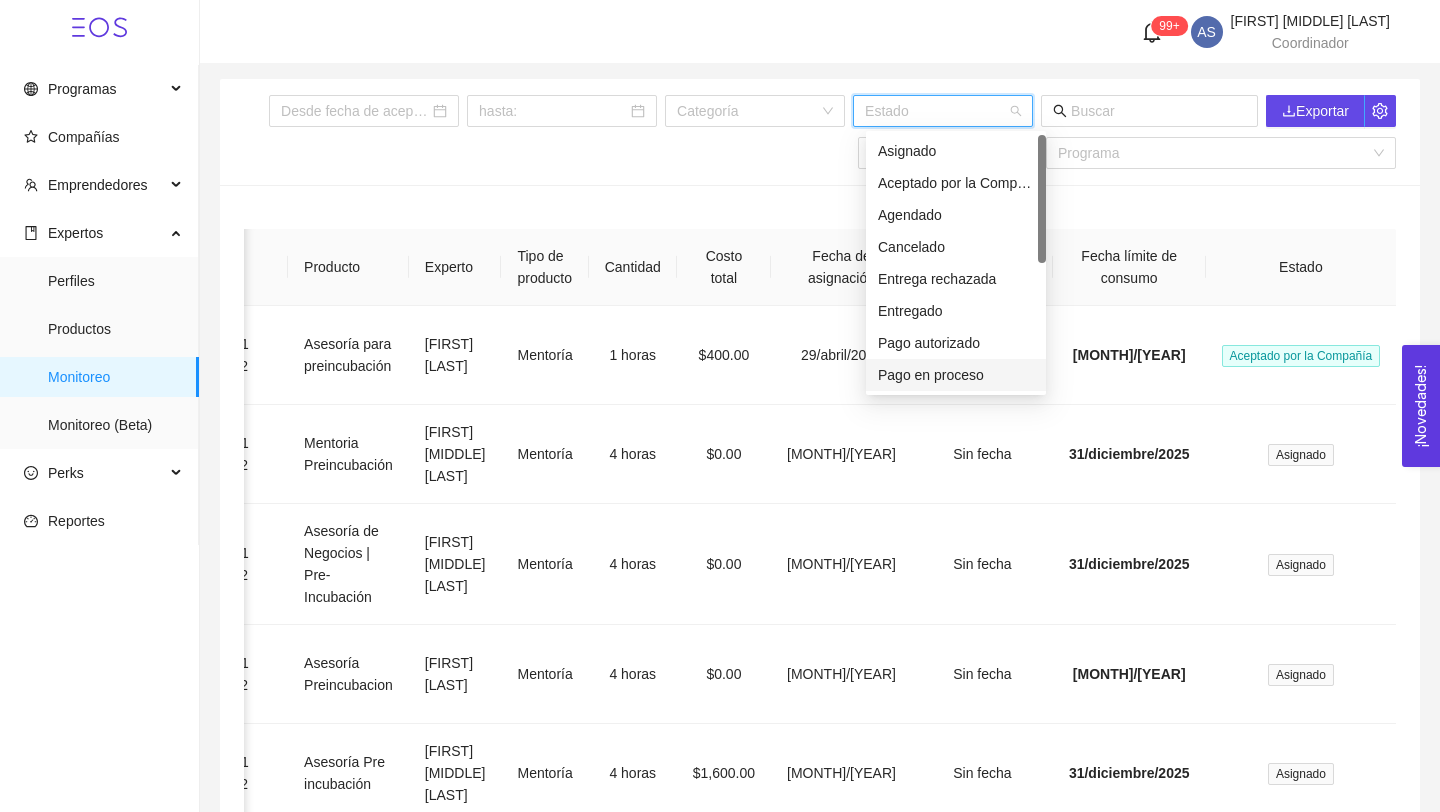 click on "Aceptado por la Compañía" at bounding box center [956, 183] 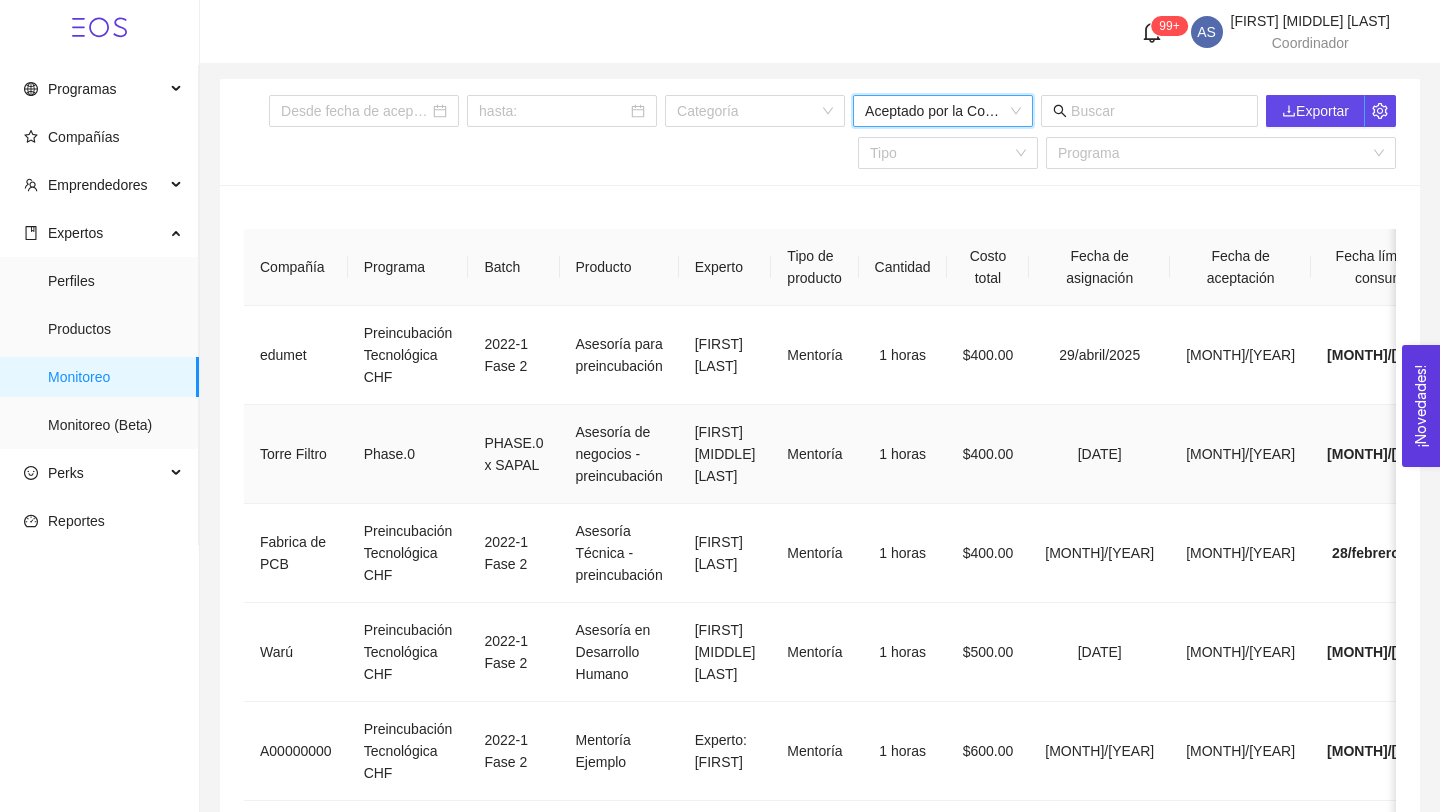 drag, startPoint x: 983, startPoint y: 108, endPoint x: 994, endPoint y: 479, distance: 371.16302 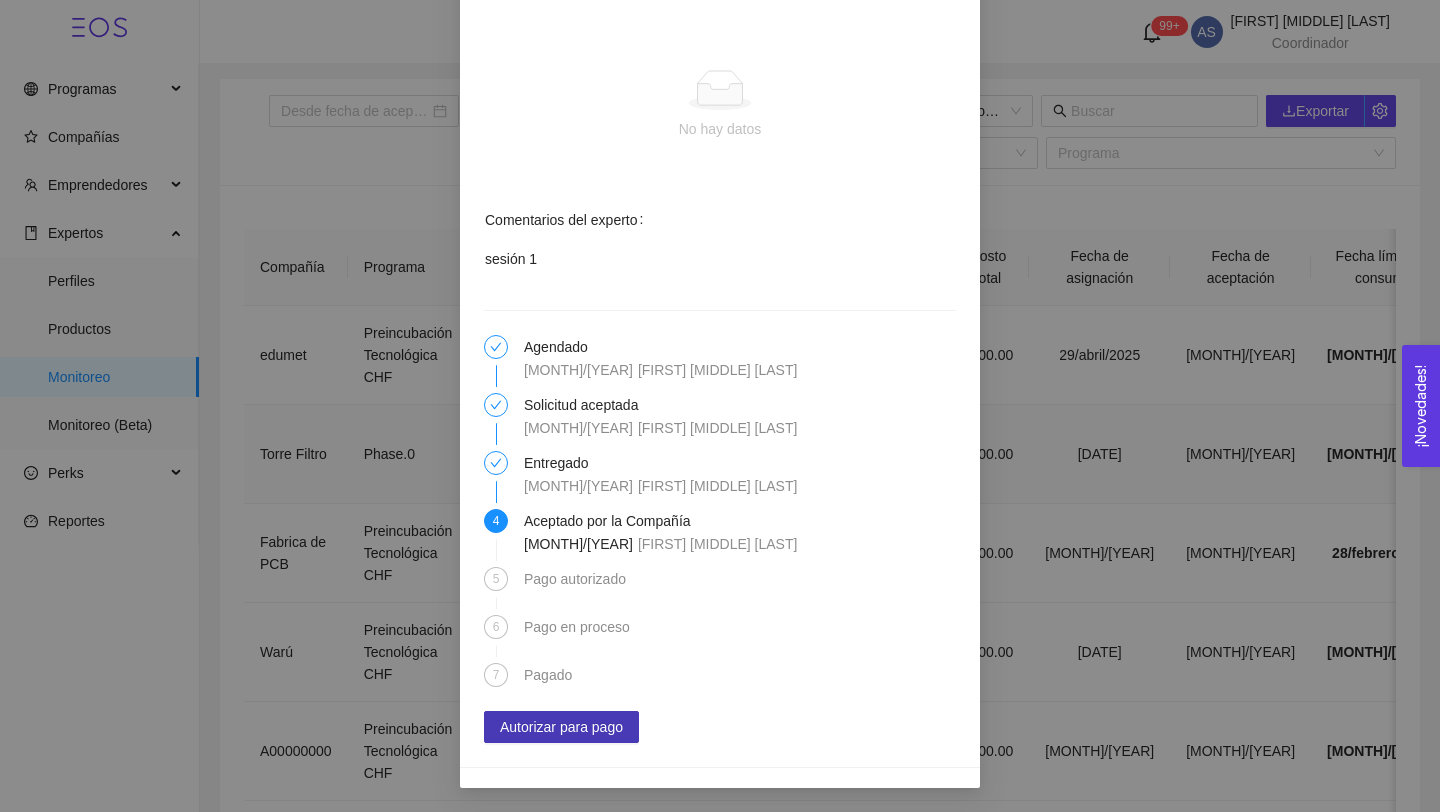click on "Autorizar para pago" at bounding box center [561, 727] 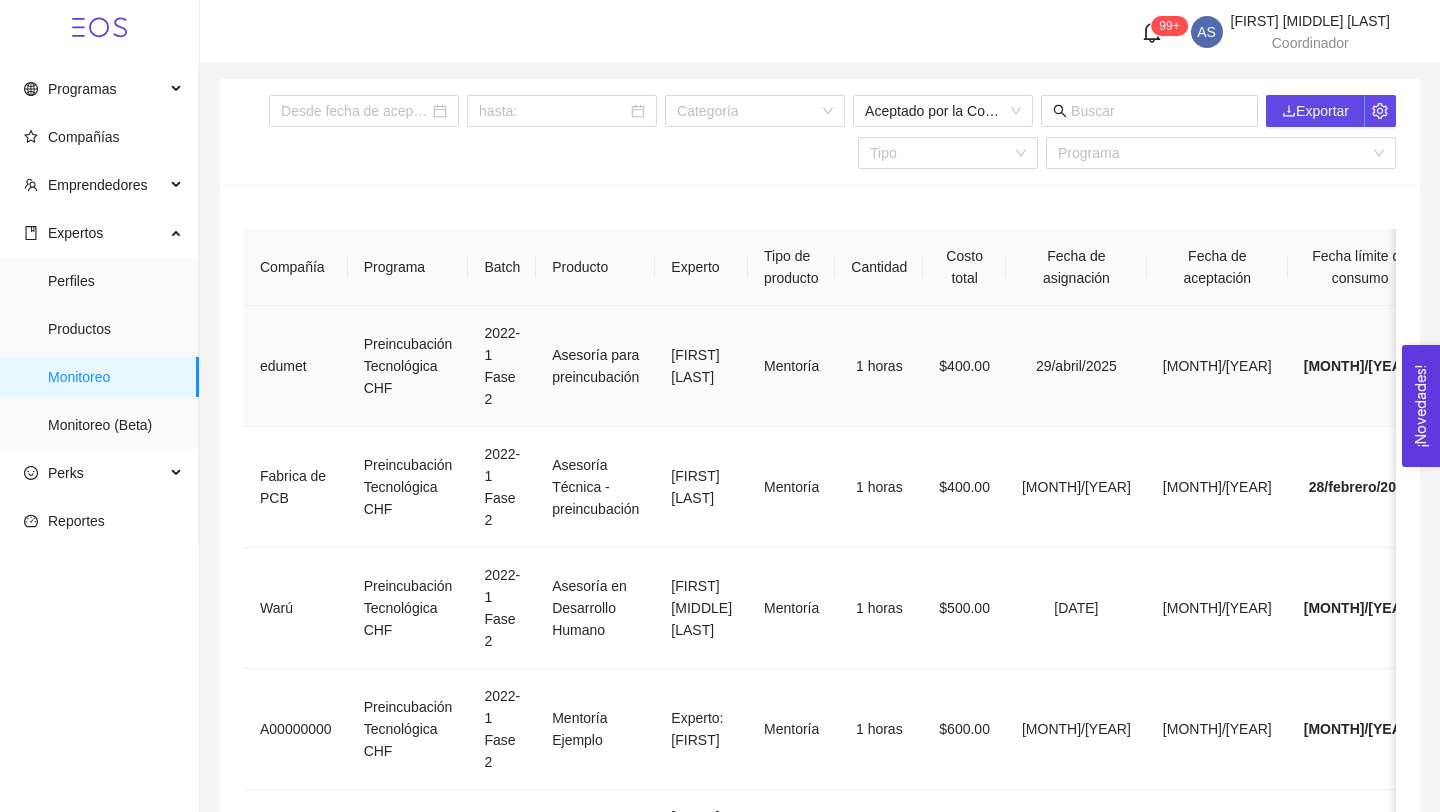 click on "1 horas" at bounding box center [879, 366] 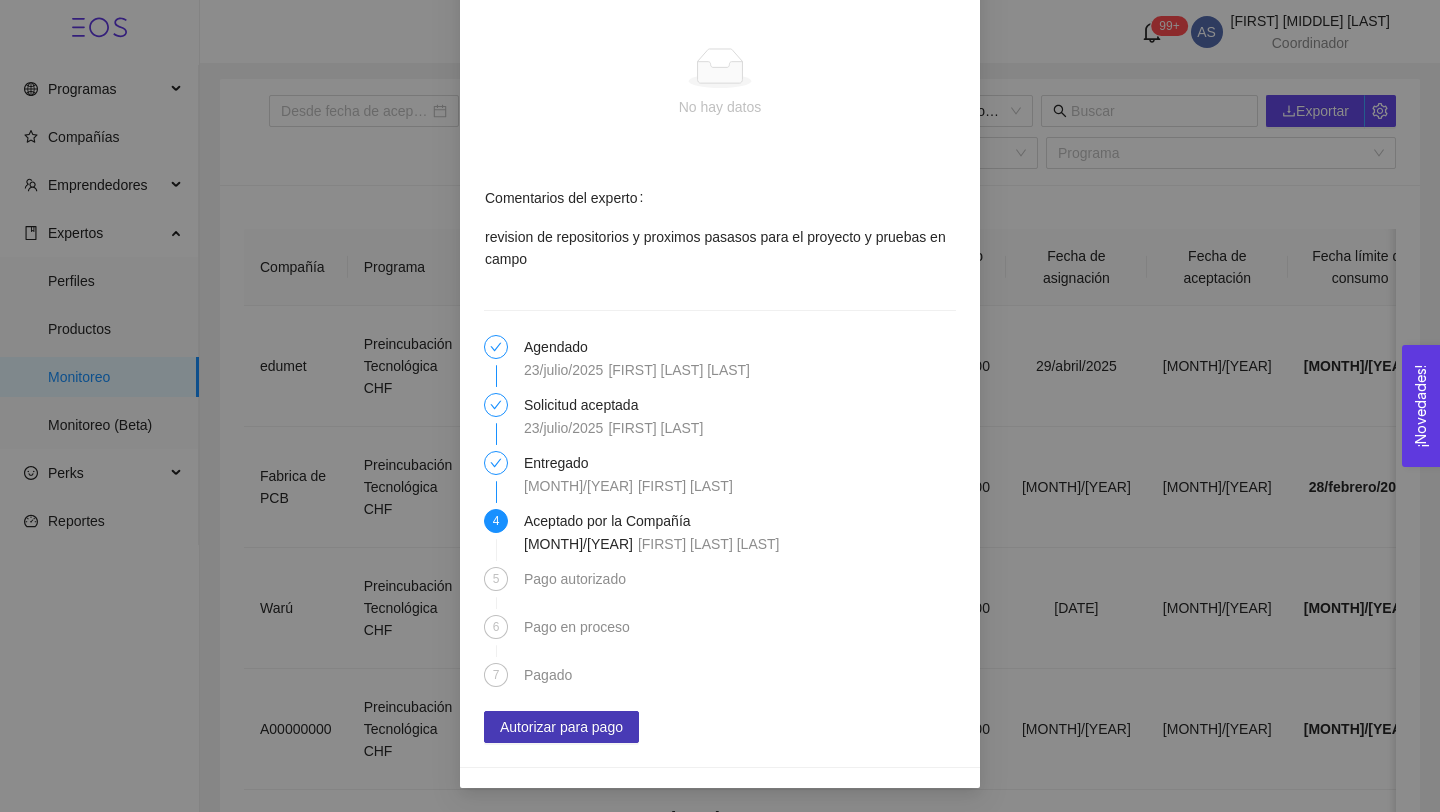 click on "Autorizar para pago" at bounding box center [561, 727] 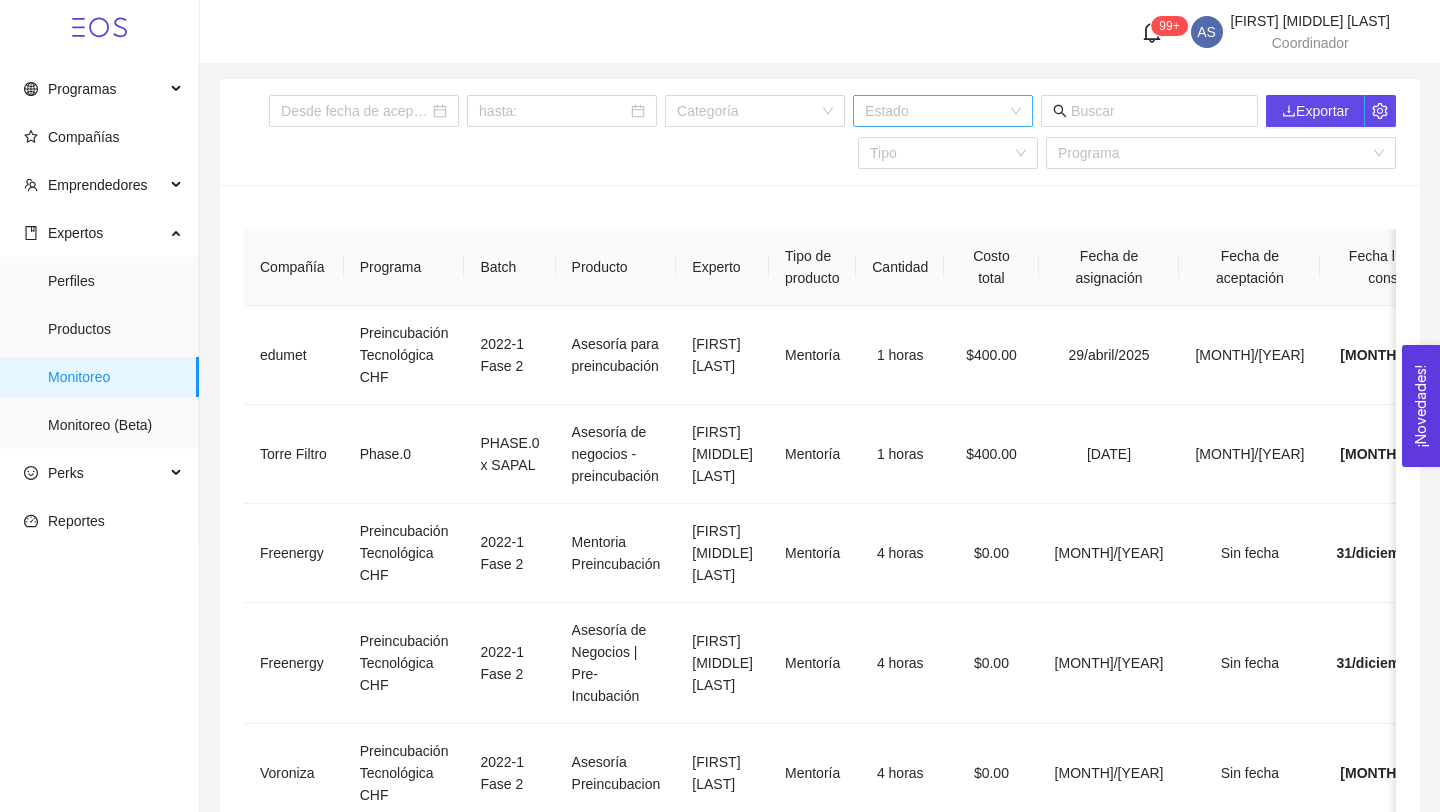 drag, startPoint x: 994, startPoint y: 479, endPoint x: 1030, endPoint y: 112, distance: 368.76144 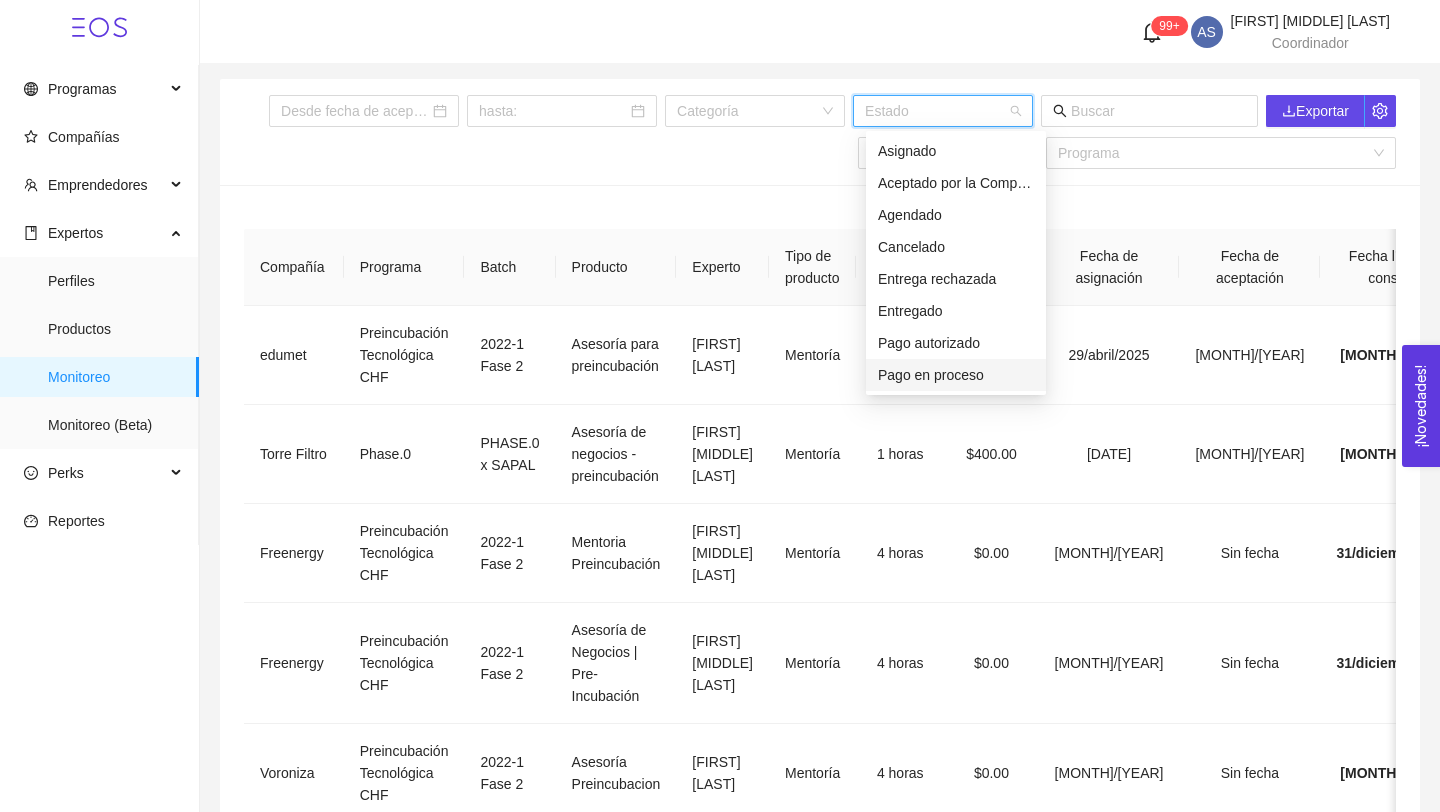 click on "Pago autorizado" at bounding box center [956, 343] 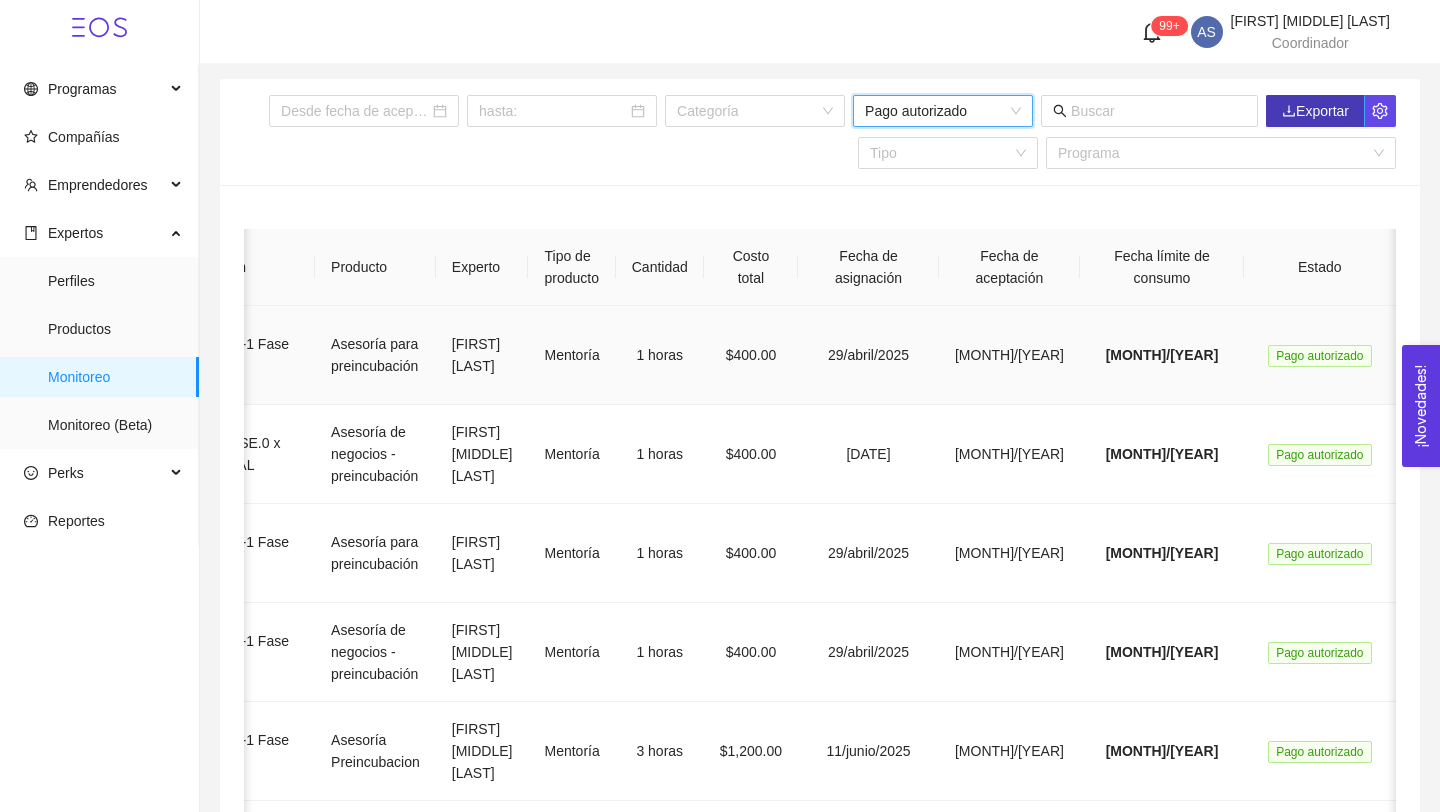 drag, startPoint x: 1030, startPoint y: 112, endPoint x: 1342, endPoint y: 116, distance: 312.02563 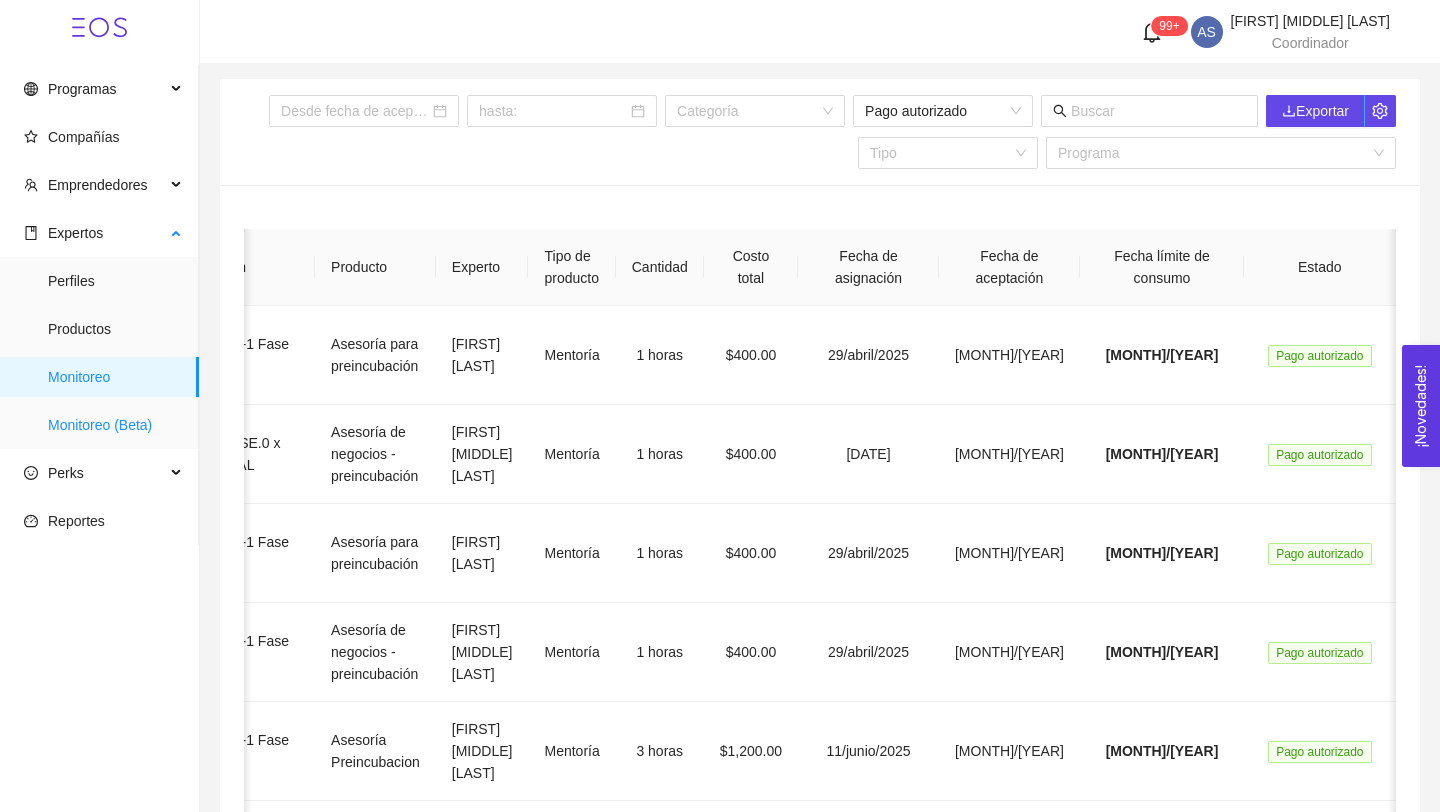 click on "Monitoreo (Beta)" at bounding box center (115, 425) 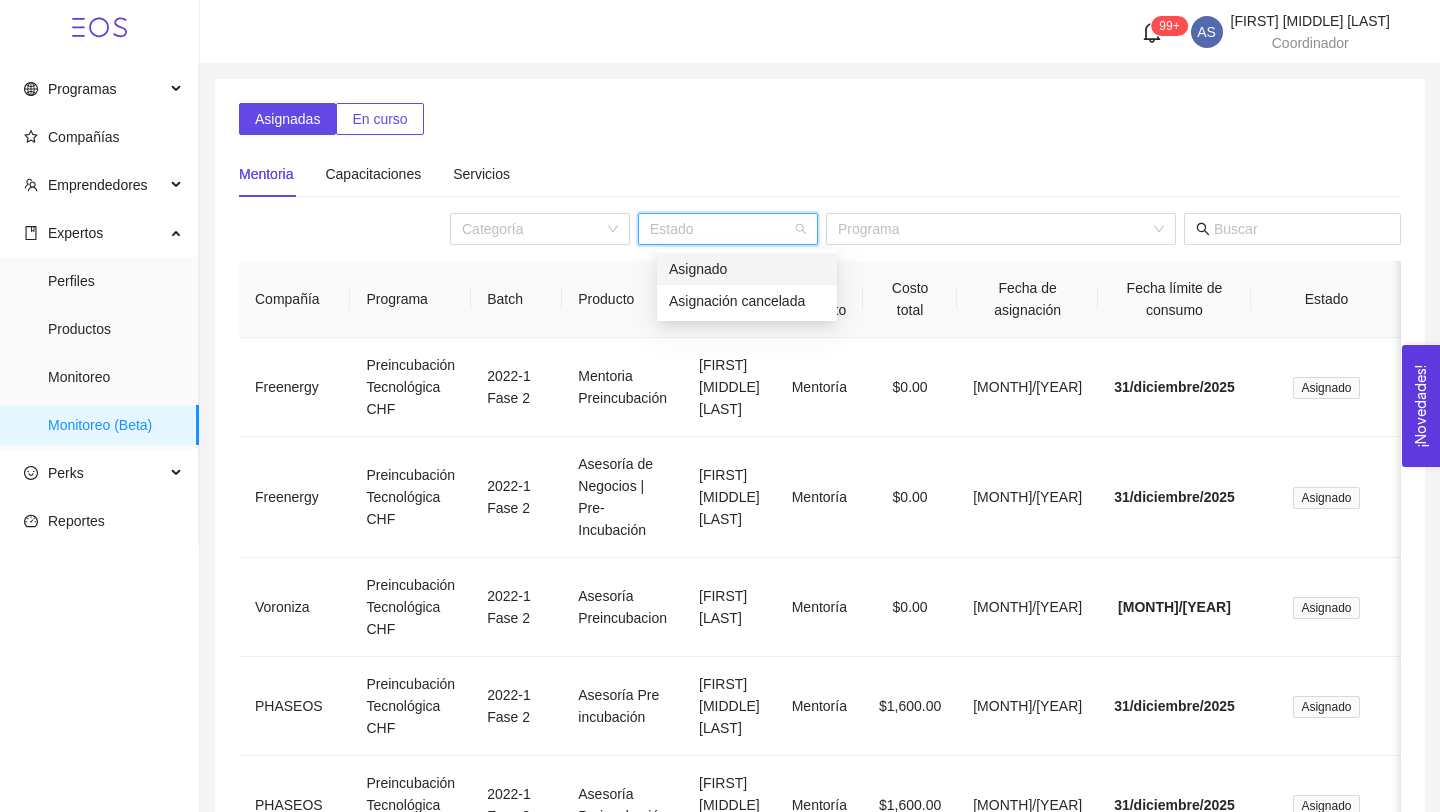 drag, startPoint x: 78, startPoint y: 419, endPoint x: 733, endPoint y: 222, distance: 683.98395 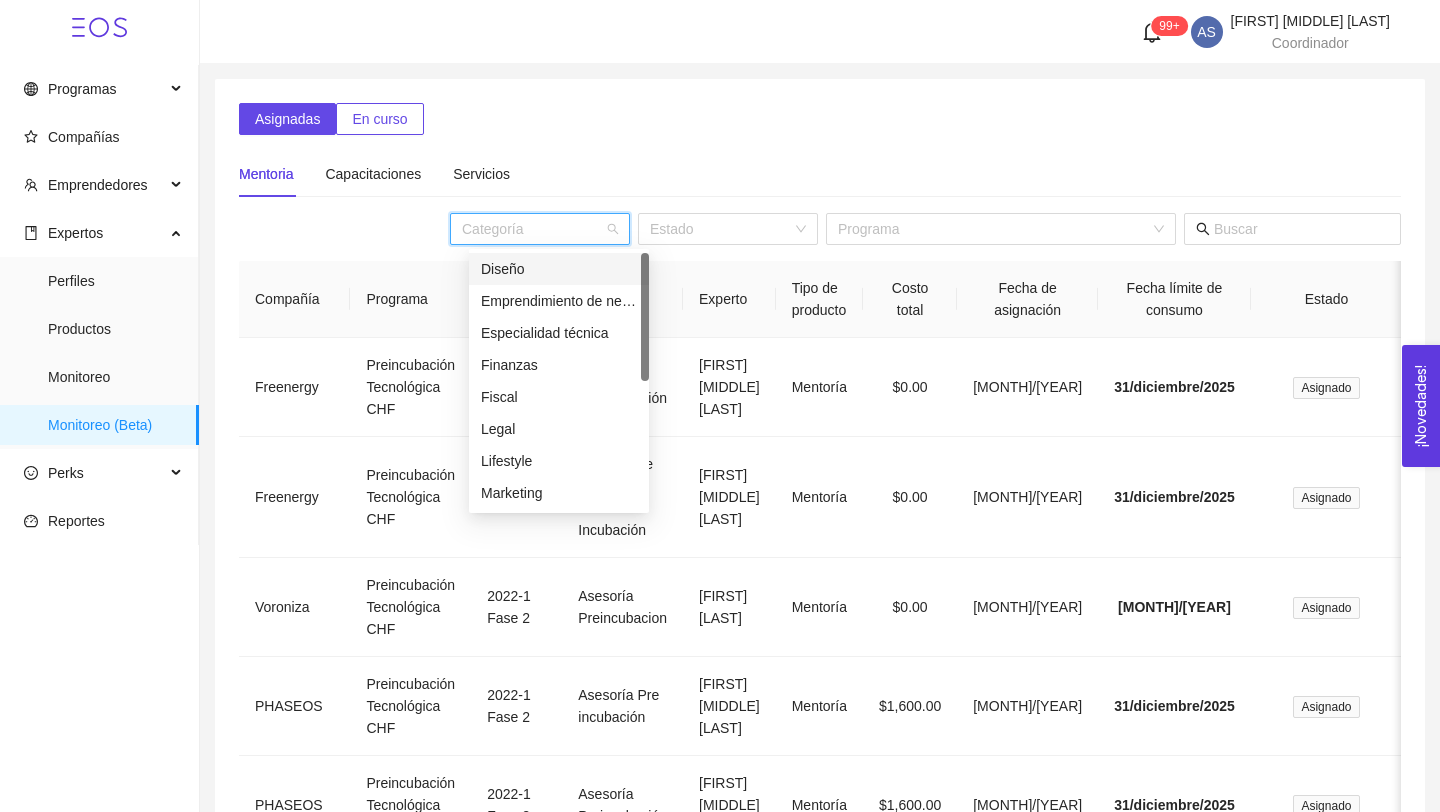 drag, startPoint x: 733, startPoint y: 222, endPoint x: 600, endPoint y: 225, distance: 133.03383 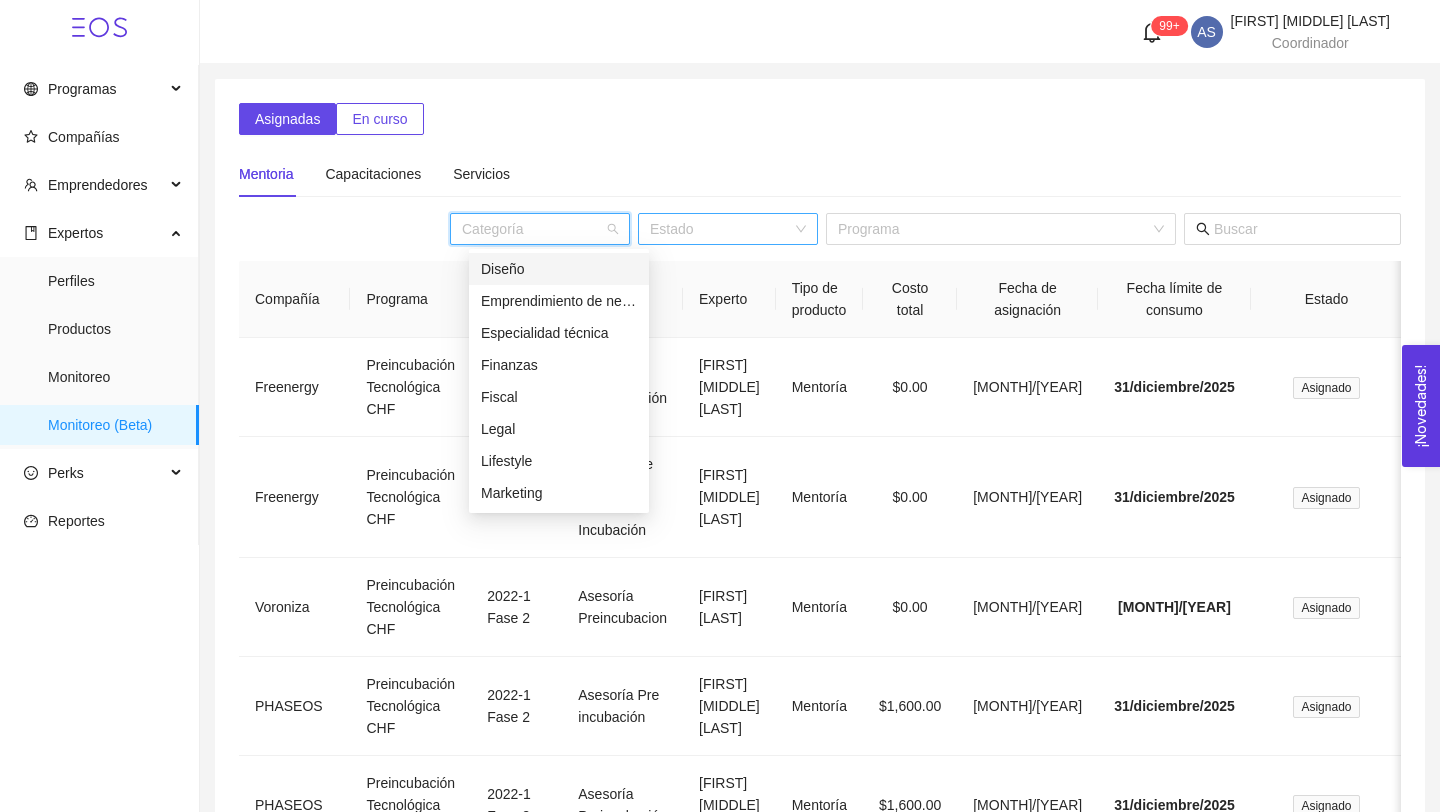 drag, startPoint x: 600, startPoint y: 225, endPoint x: 801, endPoint y: 236, distance: 201.30077 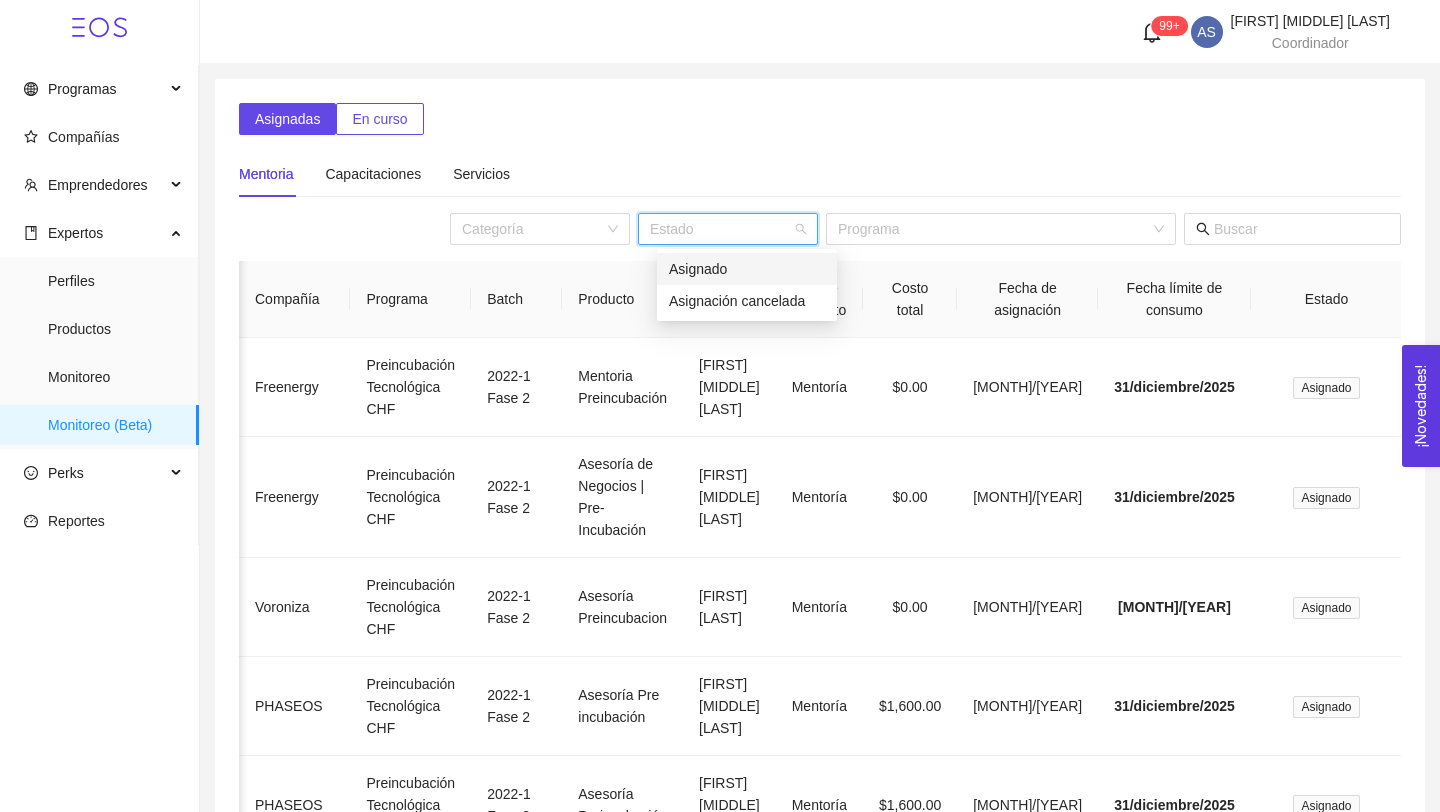 scroll, scrollTop: 0, scrollLeft: 35, axis: horizontal 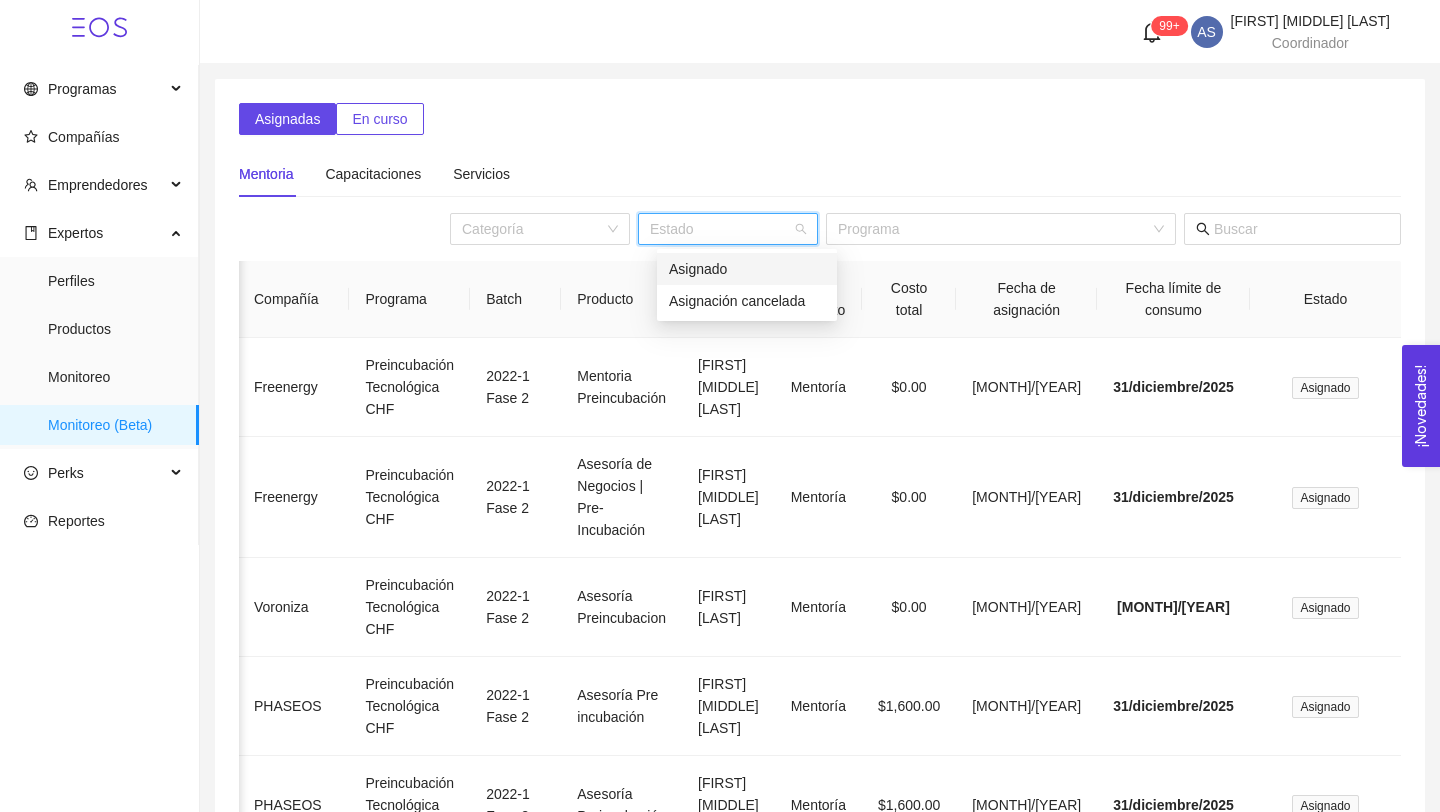 drag, startPoint x: 801, startPoint y: 236, endPoint x: 526, endPoint y: 76, distance: 318.15875 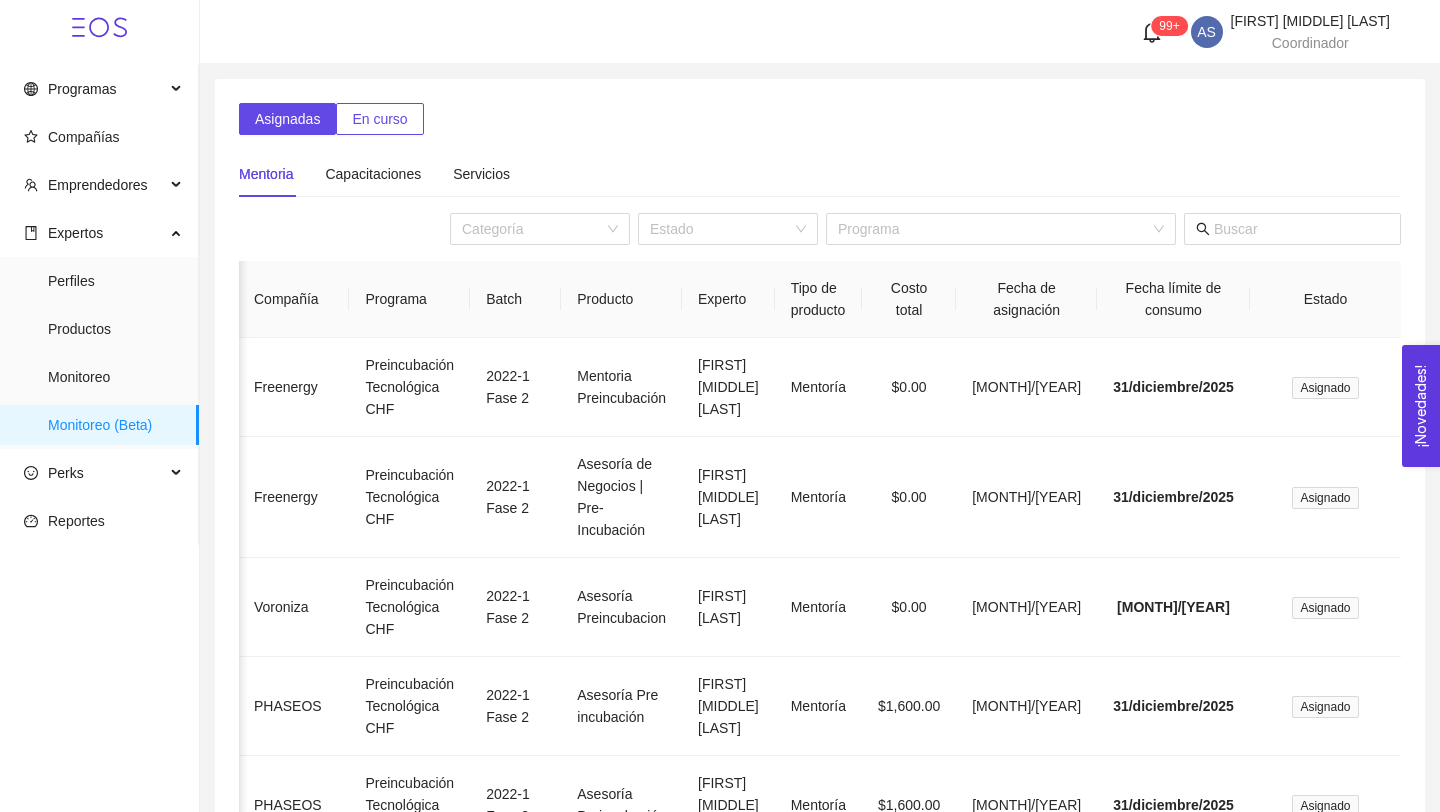 drag, startPoint x: 526, startPoint y: 76, endPoint x: 386, endPoint y: 103, distance: 142.5798 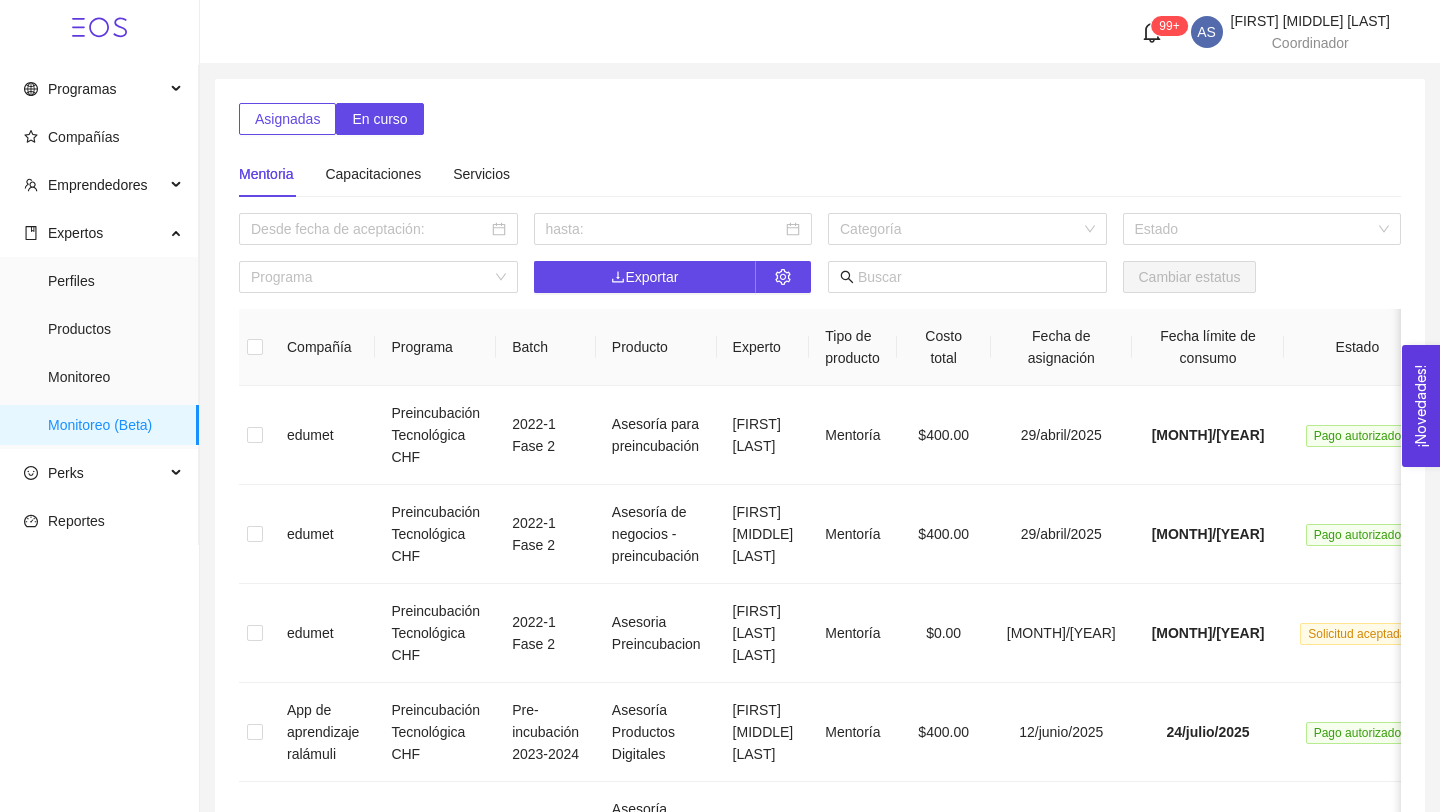 scroll, scrollTop: 0, scrollLeft: 72, axis: horizontal 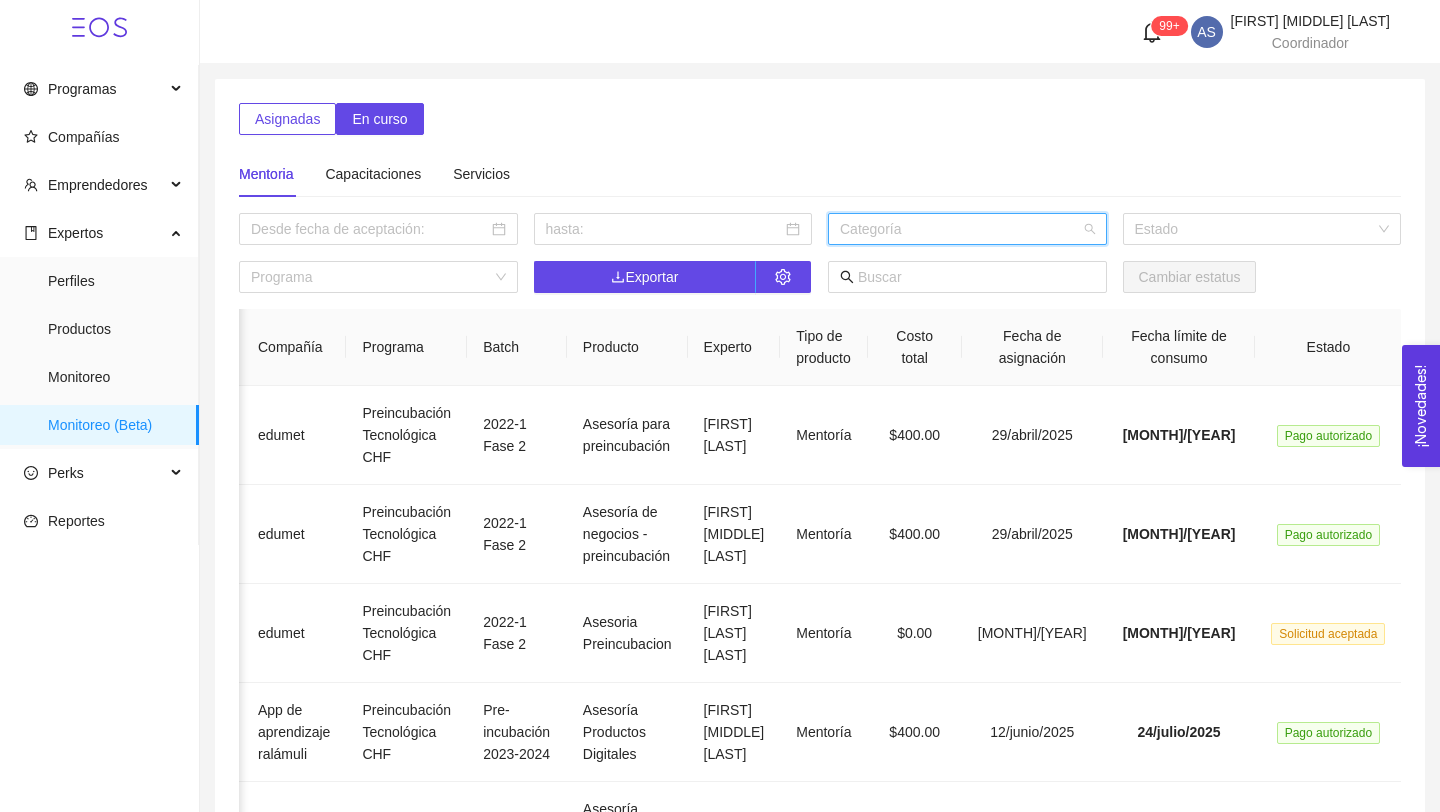 click at bounding box center (960, 229) 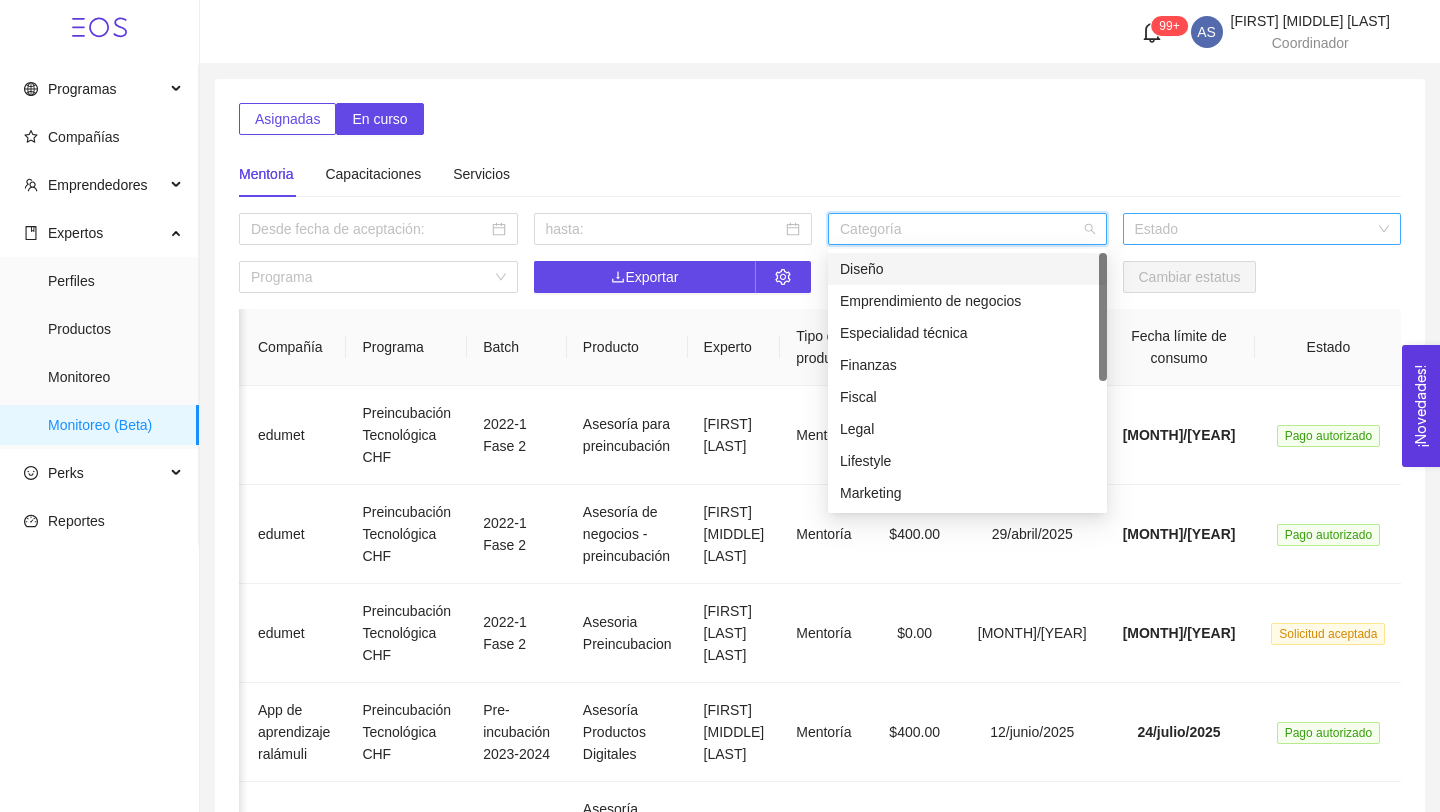 drag, startPoint x: 386, startPoint y: 103, endPoint x: 1209, endPoint y: 240, distance: 834.3249 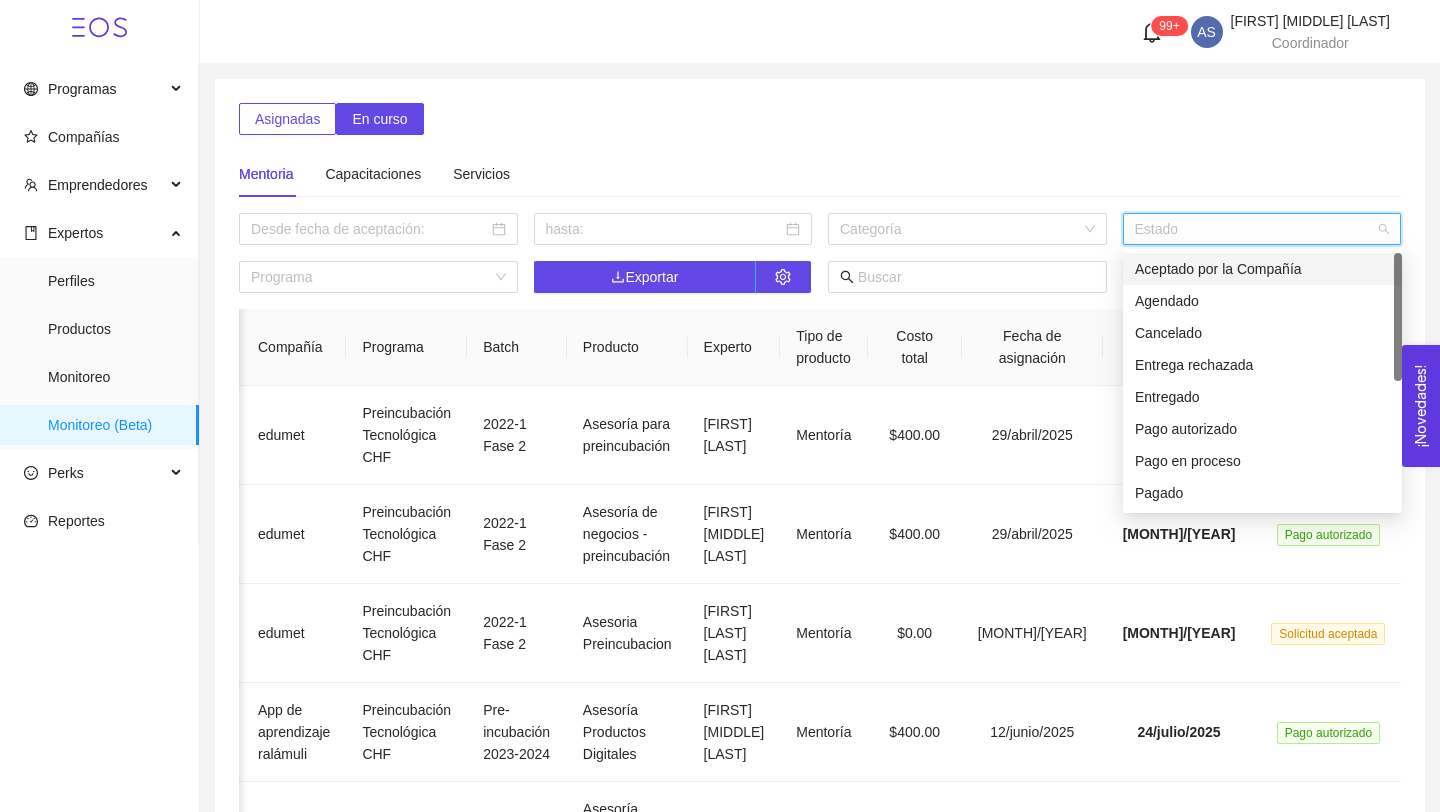 click on "Aceptado por la Compañía" at bounding box center (1262, 269) 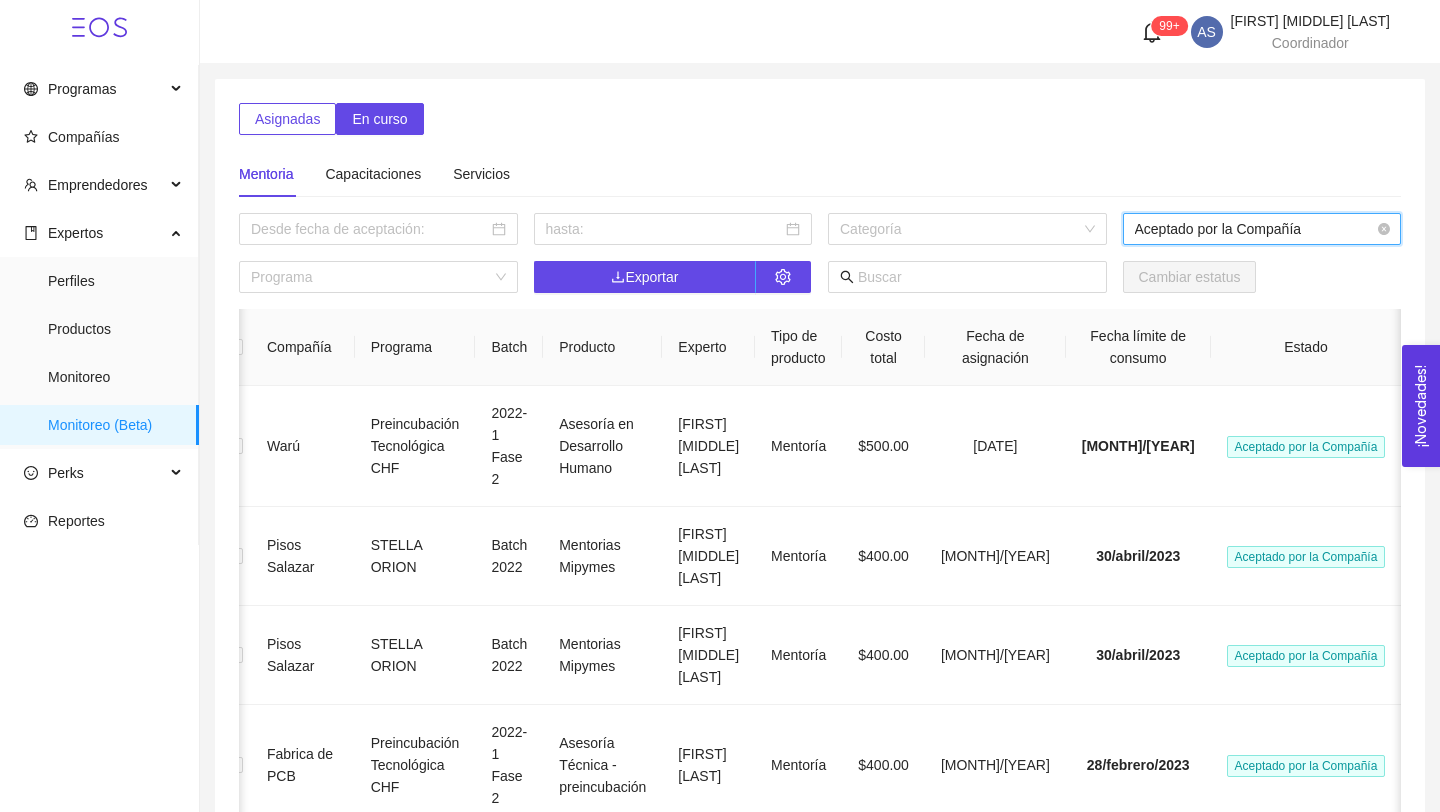 scroll, scrollTop: 0, scrollLeft: 0, axis: both 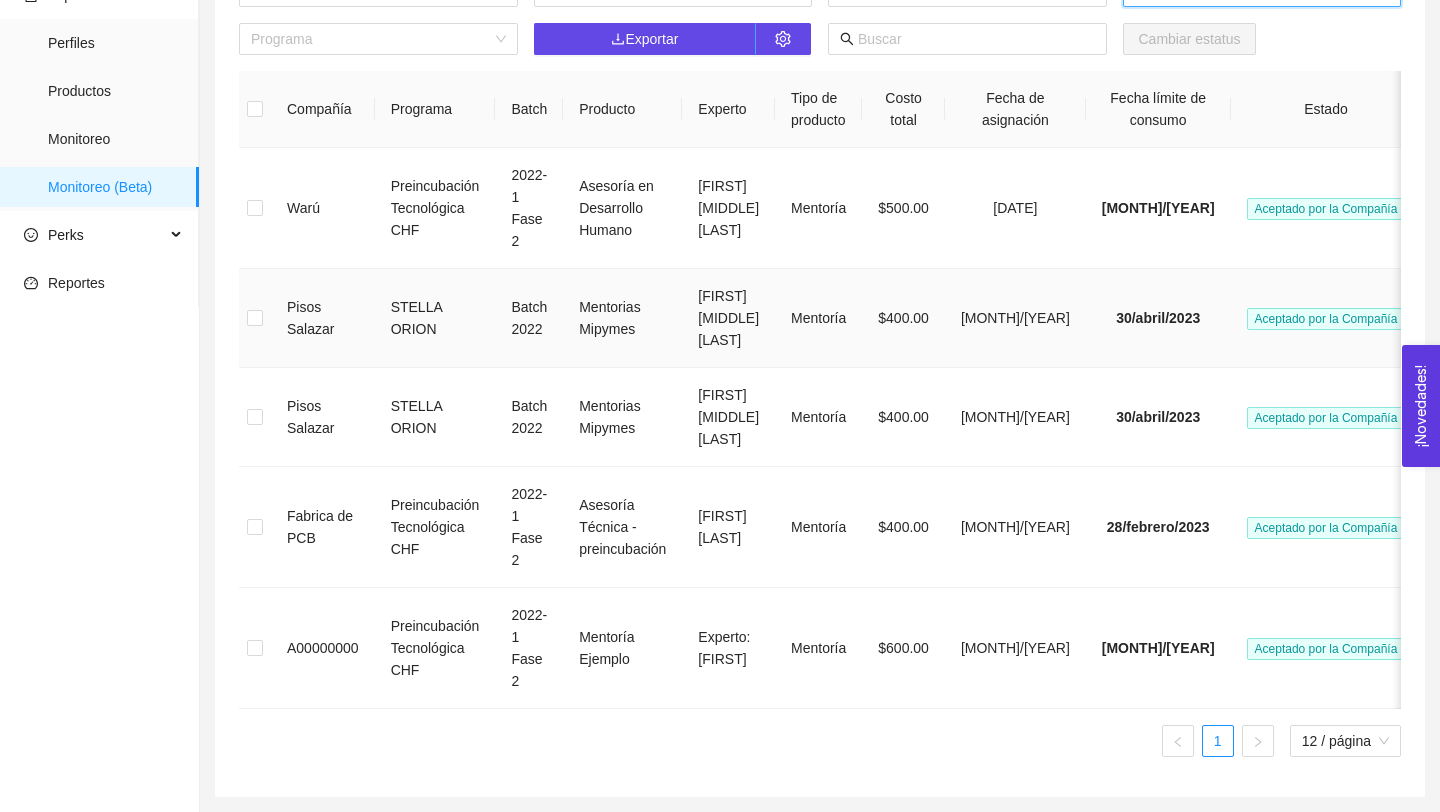 click at bounding box center [255, 648] 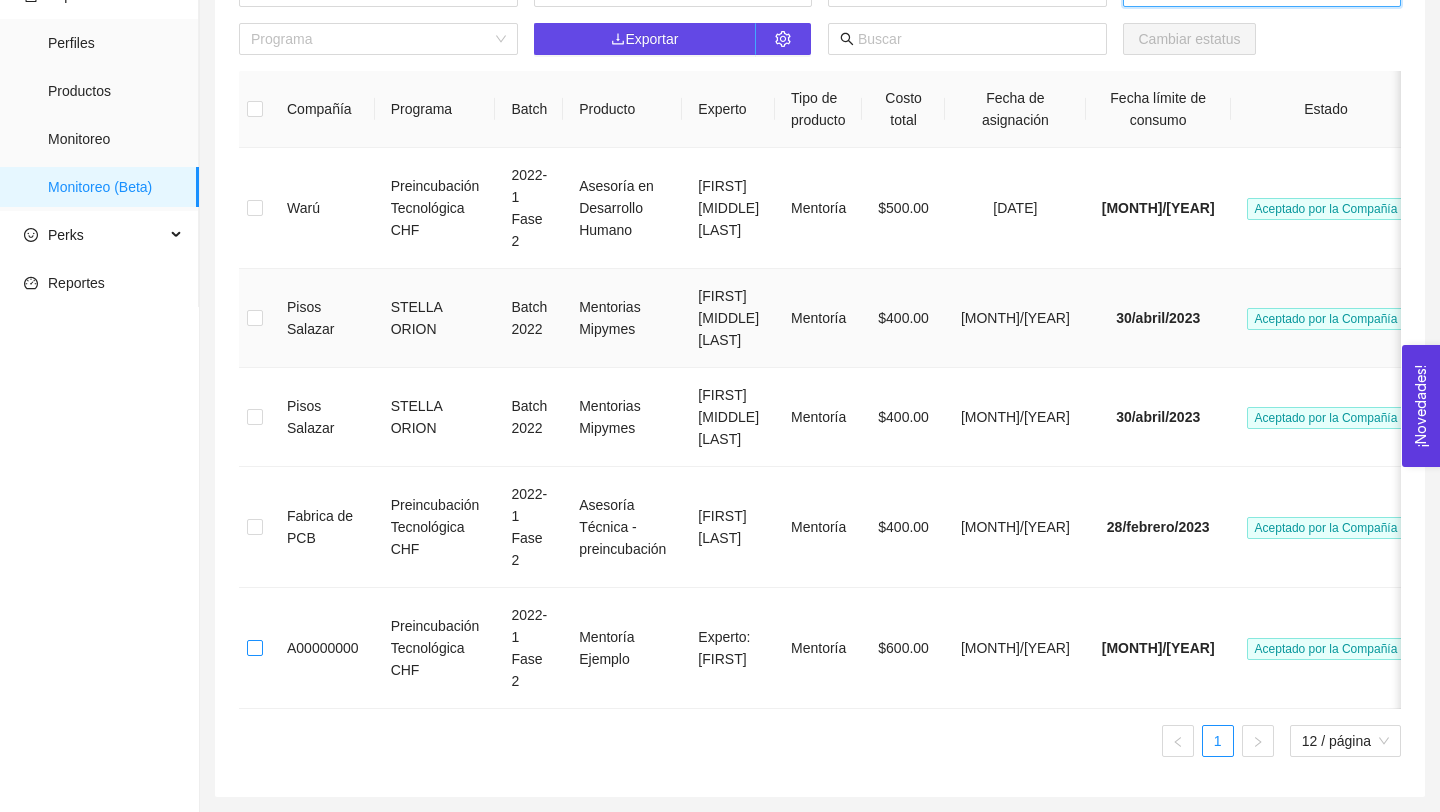 click at bounding box center [255, 648] 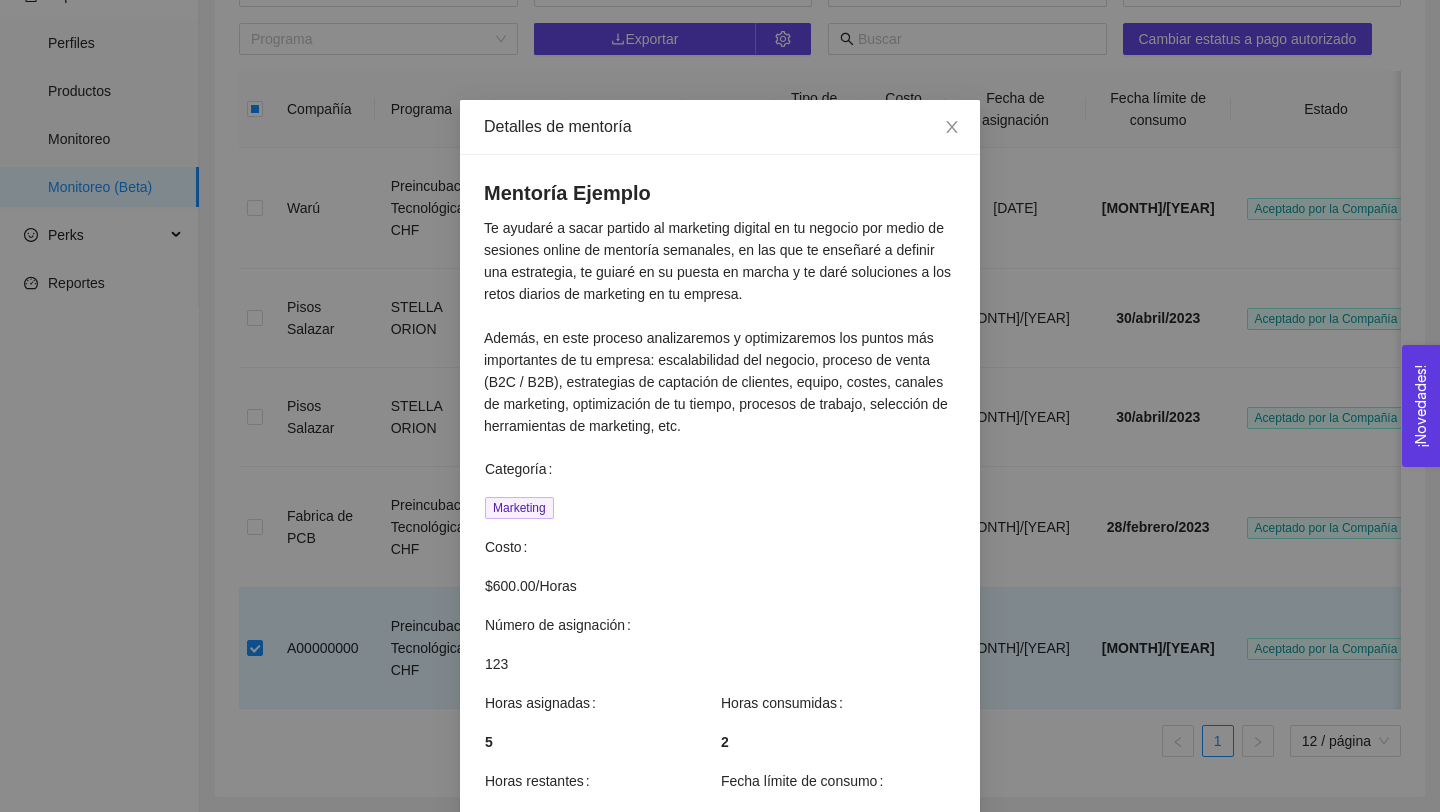 drag, startPoint x: 1209, startPoint y: 240, endPoint x: 255, endPoint y: 526, distance: 995.9478 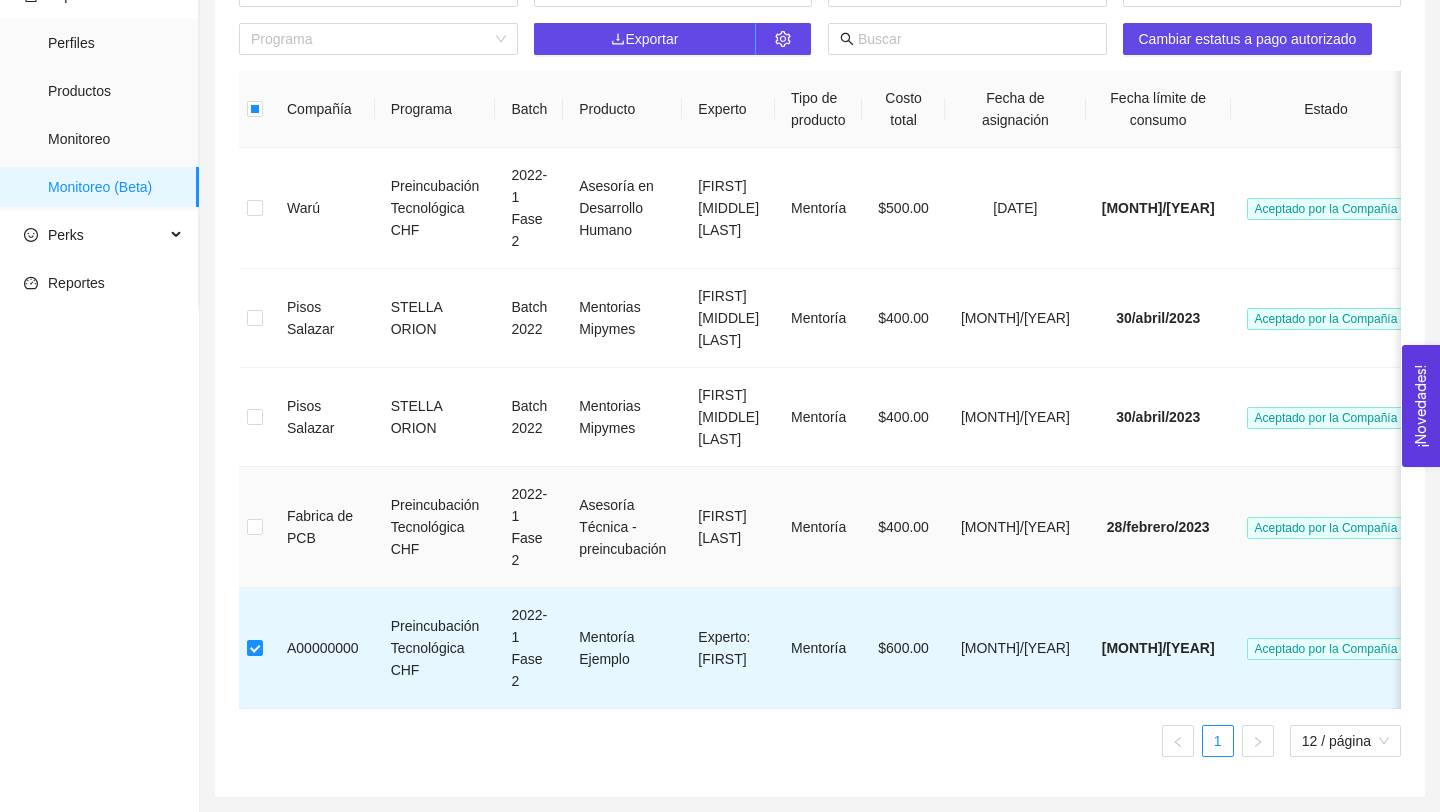 drag, startPoint x: 255, startPoint y: 526, endPoint x: 266, endPoint y: 528, distance: 11.18034 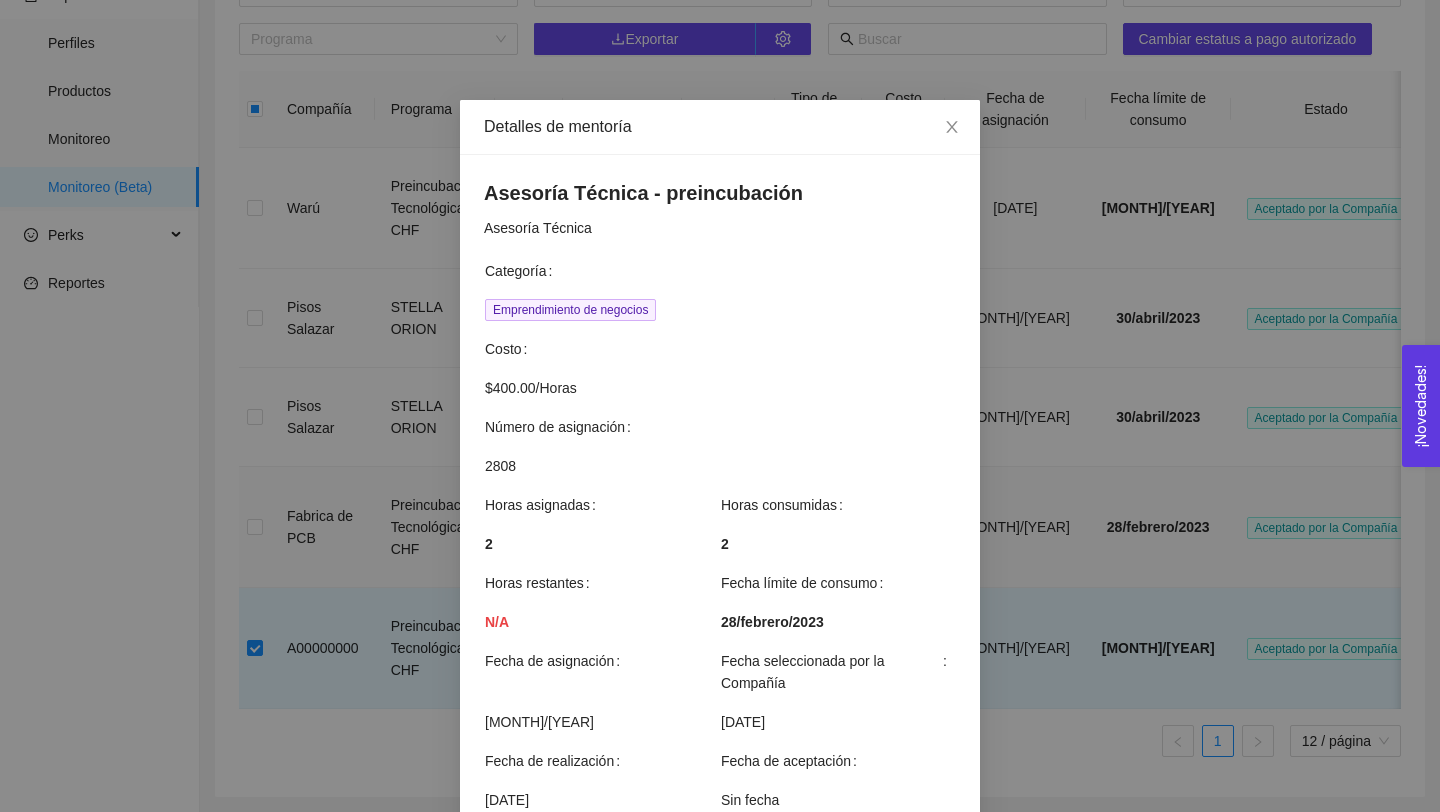 click on "Detalles de mentoría Asesoría Técnica - preincubación Asesoría Técnica Categoría Emprendimiento de negocios Costo $400.00  /   Horas Número de asignación 2808 Horas asignadas Horas consumidas 2 2 Horas restantes Fecha límite de consumo N/A [MONTH]/[YEAR] Fecha de asignación Fecha seleccionada por la Compañía [MONTH]/[YEAR] [MONTH]/[YEAR] Fecha de realización Fecha de aceptación [MONTH]/[YEAR] Sin fecha Cantidad 1 horas Compañía: FD Fabrica de PCB Teléfono Correo 5553395174 [EMAIL] Experto: [FIRST] [MIDDLE] [LAST] Teléfono Correo +525556381599 [EMAIL] Coordinador de programa Teléfono Correo 5551159517 [EMAIL] Emprendedor Teléfono Correo 5553395174 [EMAIL] Evento   evento.ics Resultados   [MONTH] [DAY] del [YEAR].pdf Enlaces No hay datos Comentarios del experto Agendado [MONTH]/[YEAR] [FIRST] [MIDDLE] [LAST] Solicitud aceptada [MONTH]/[YEAR] [FIRST] [MIDDLE] [LAST] Entregado [MONTH]/[YEAR] 4 [MONTH]/[YEAR] 5 6" at bounding box center (720, 406) 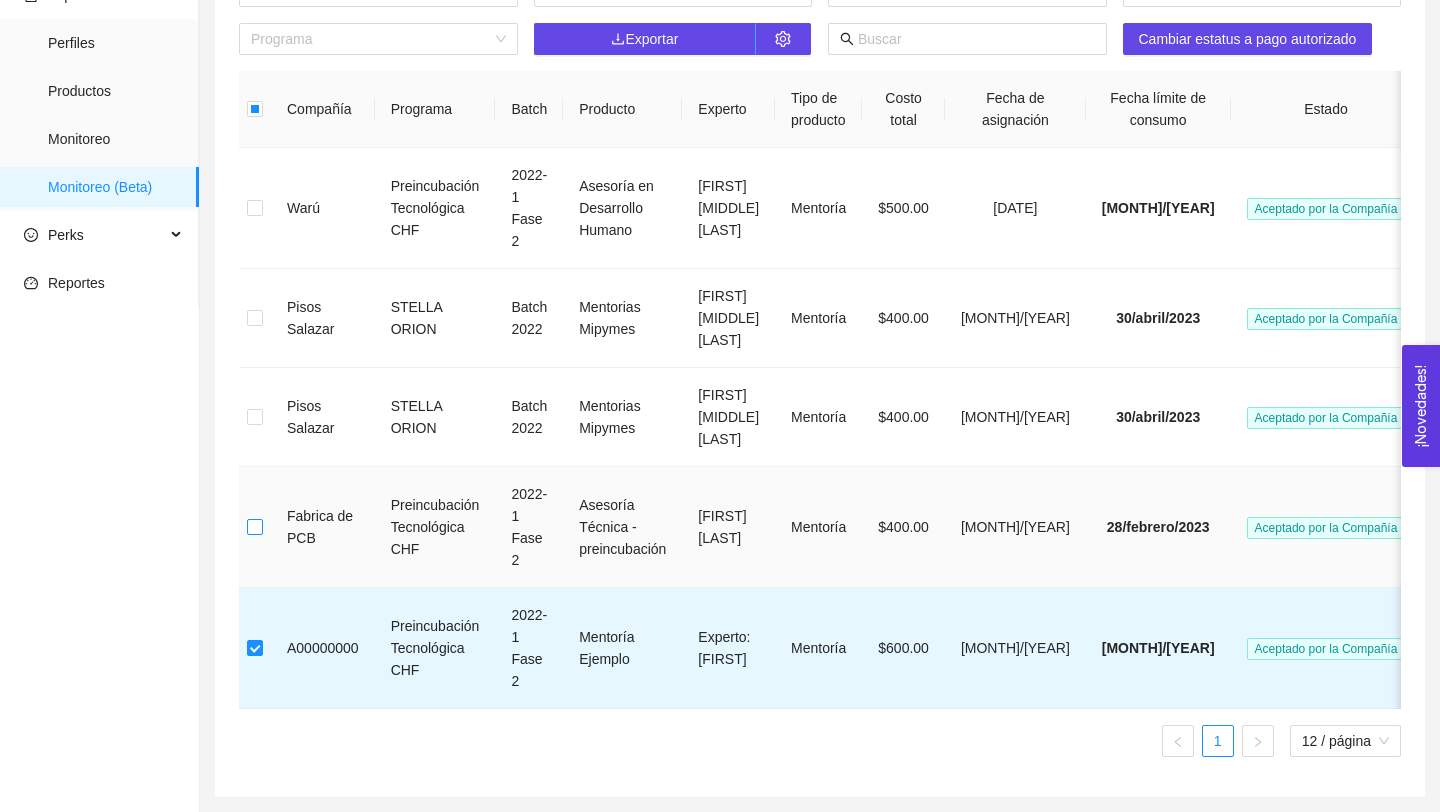 click at bounding box center [255, 527] 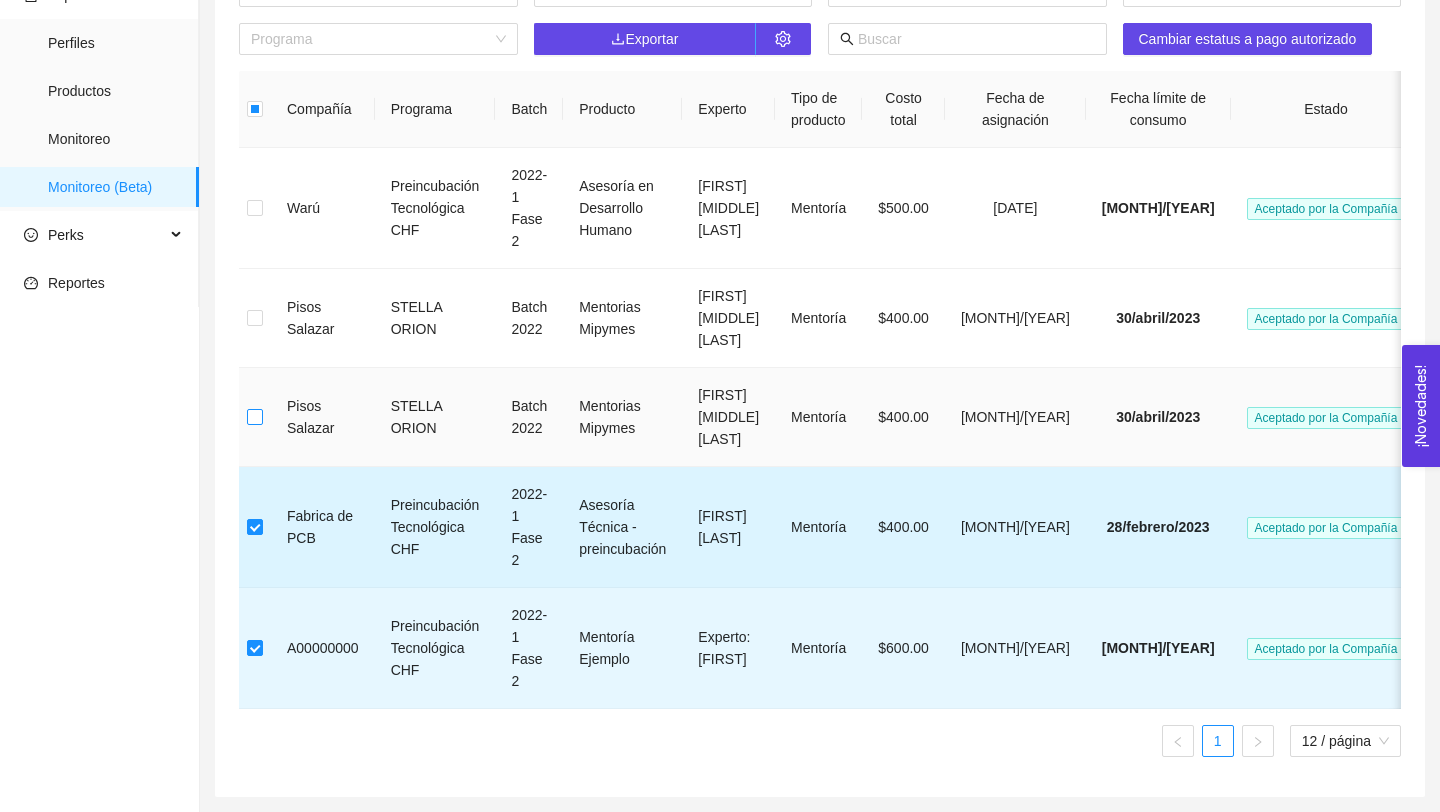 click at bounding box center [255, 417] 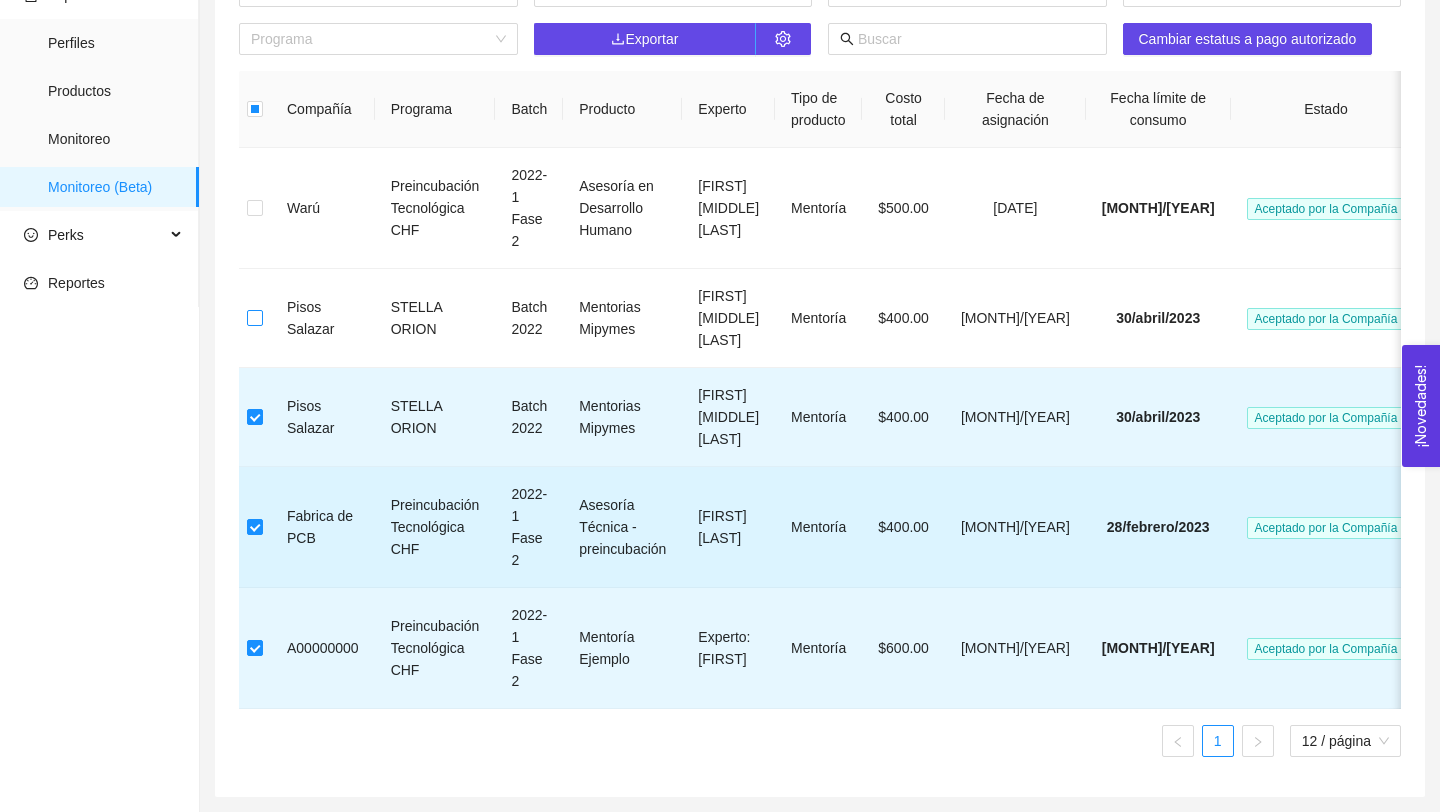 click at bounding box center (255, 318) 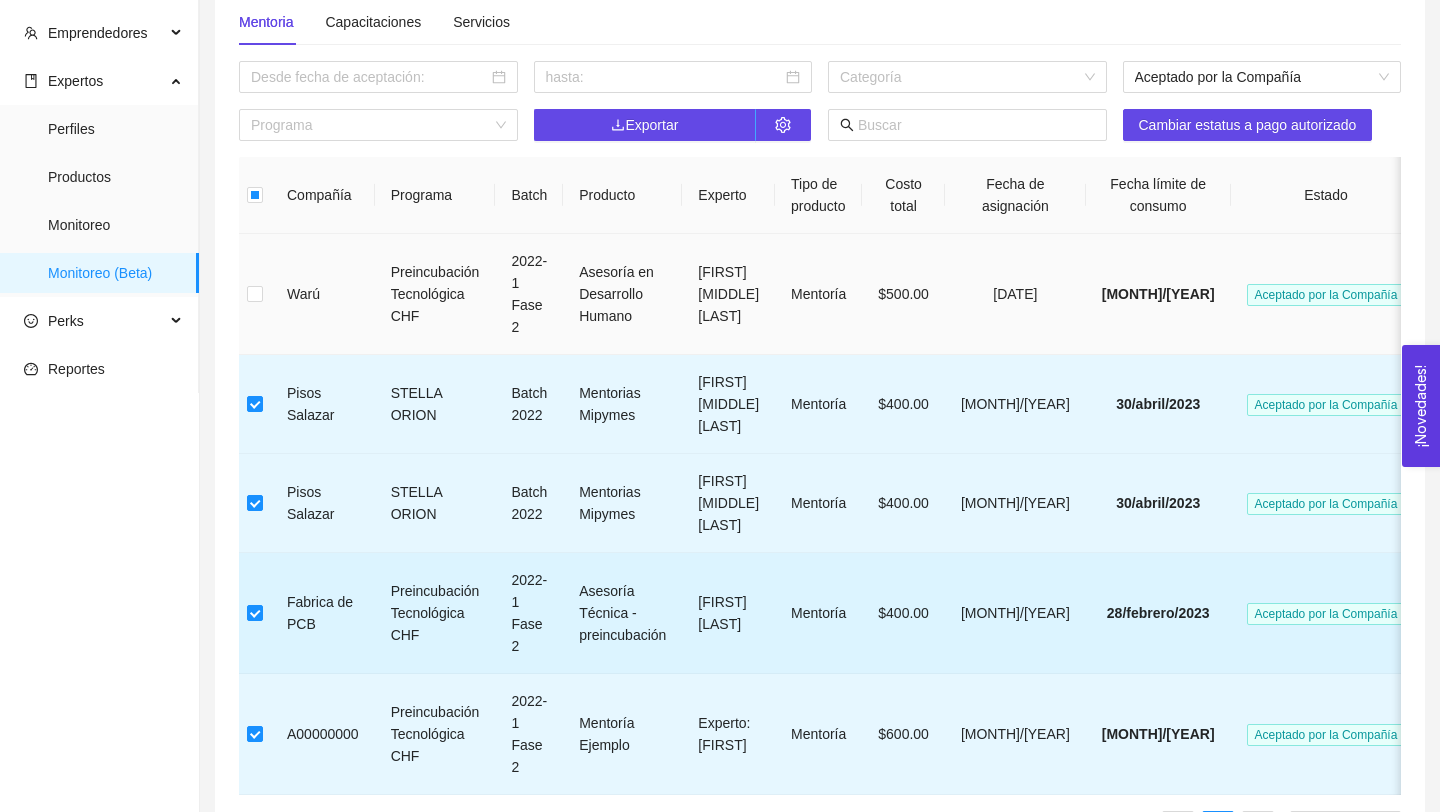 scroll, scrollTop: 143, scrollLeft: 0, axis: vertical 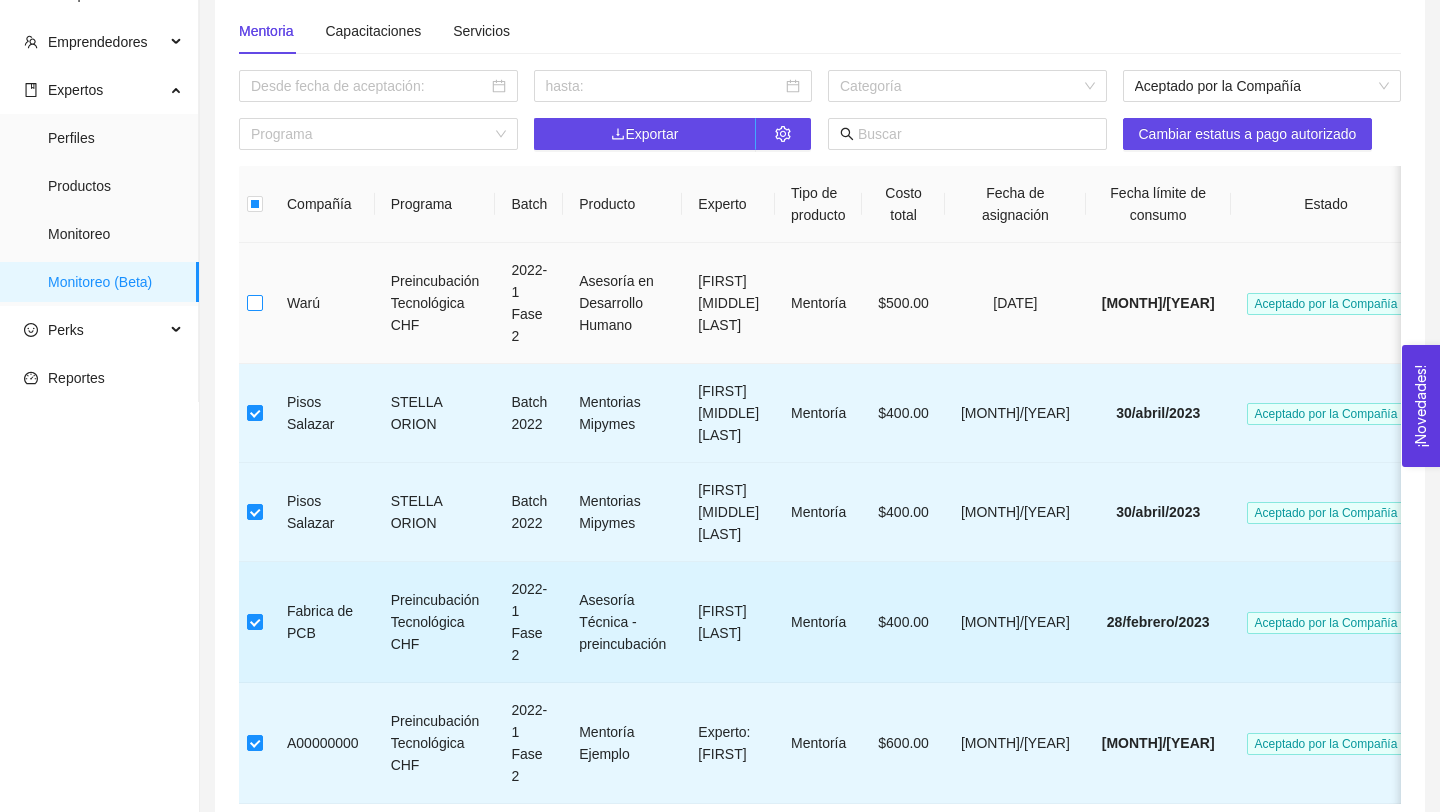 click at bounding box center (255, 303) 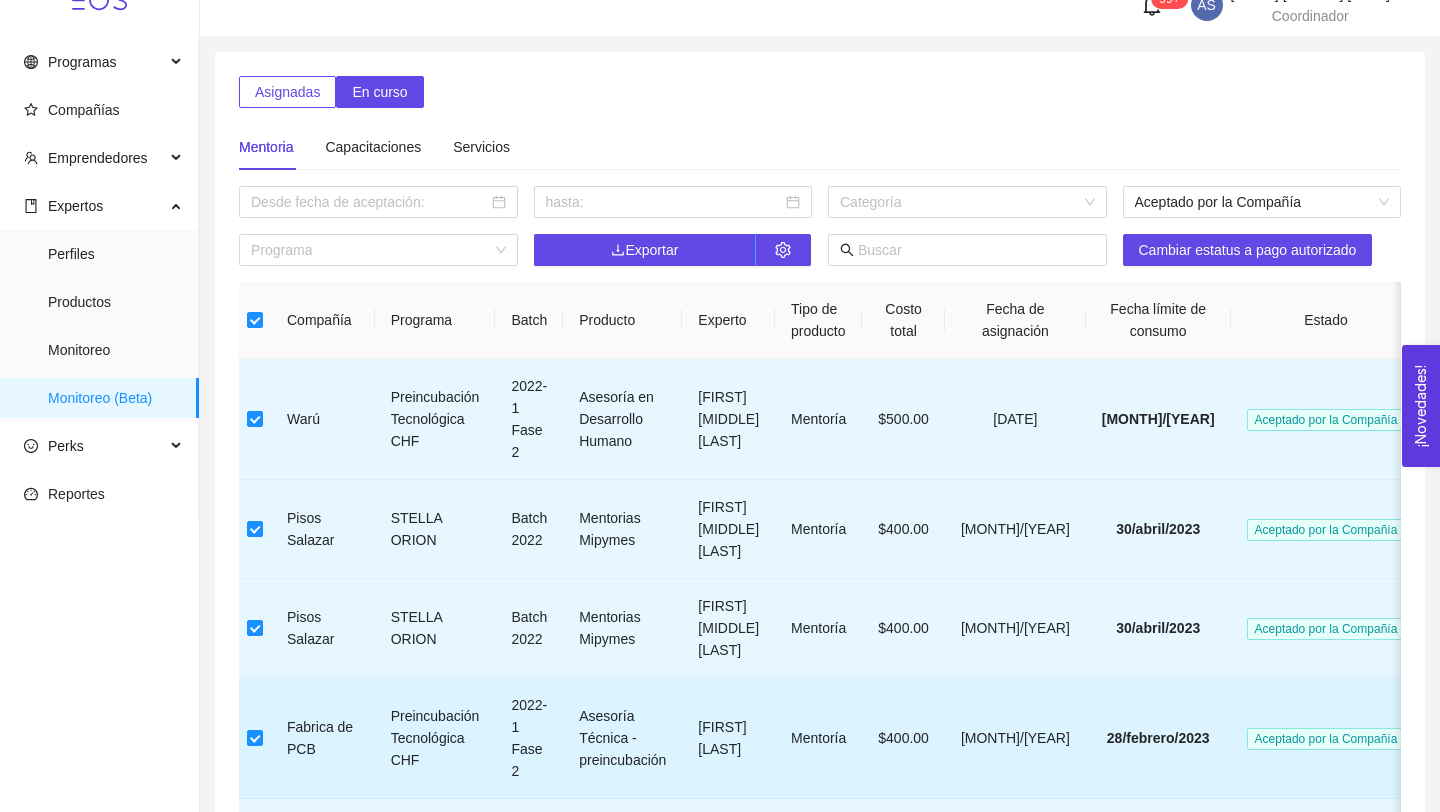 scroll, scrollTop: 282, scrollLeft: 0, axis: vertical 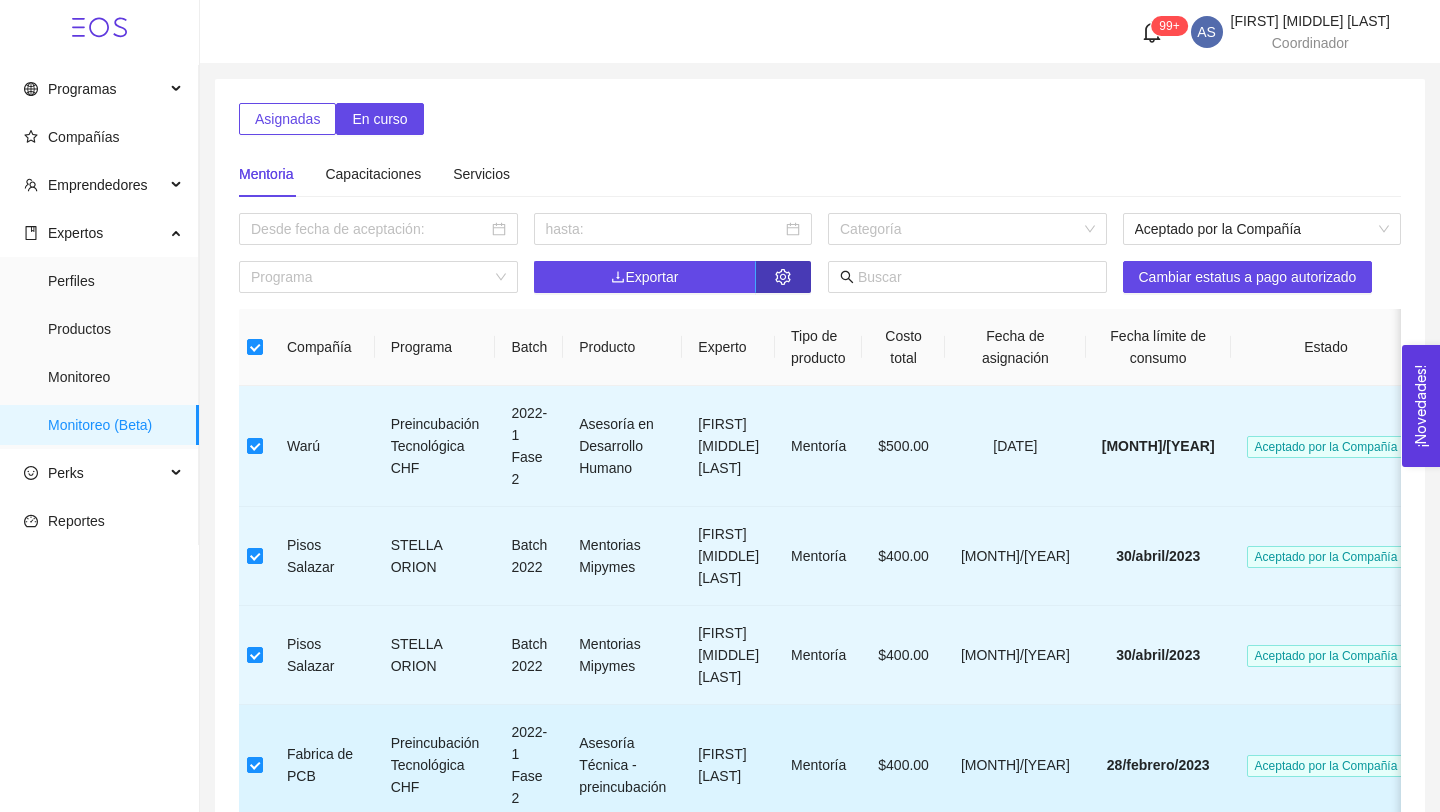 click 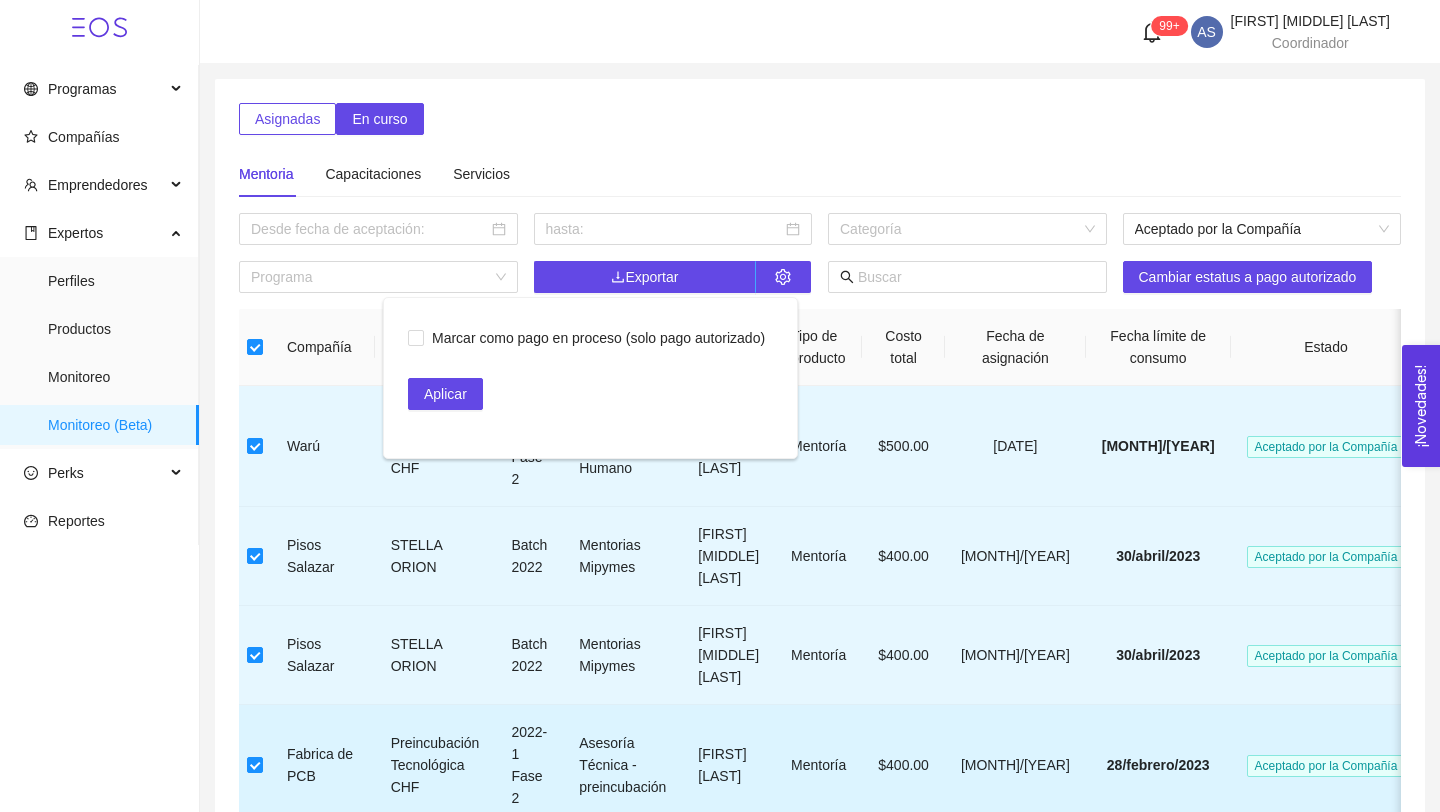 click on "Mentoria Capacitaciones Servicios" at bounding box center (820, 166) 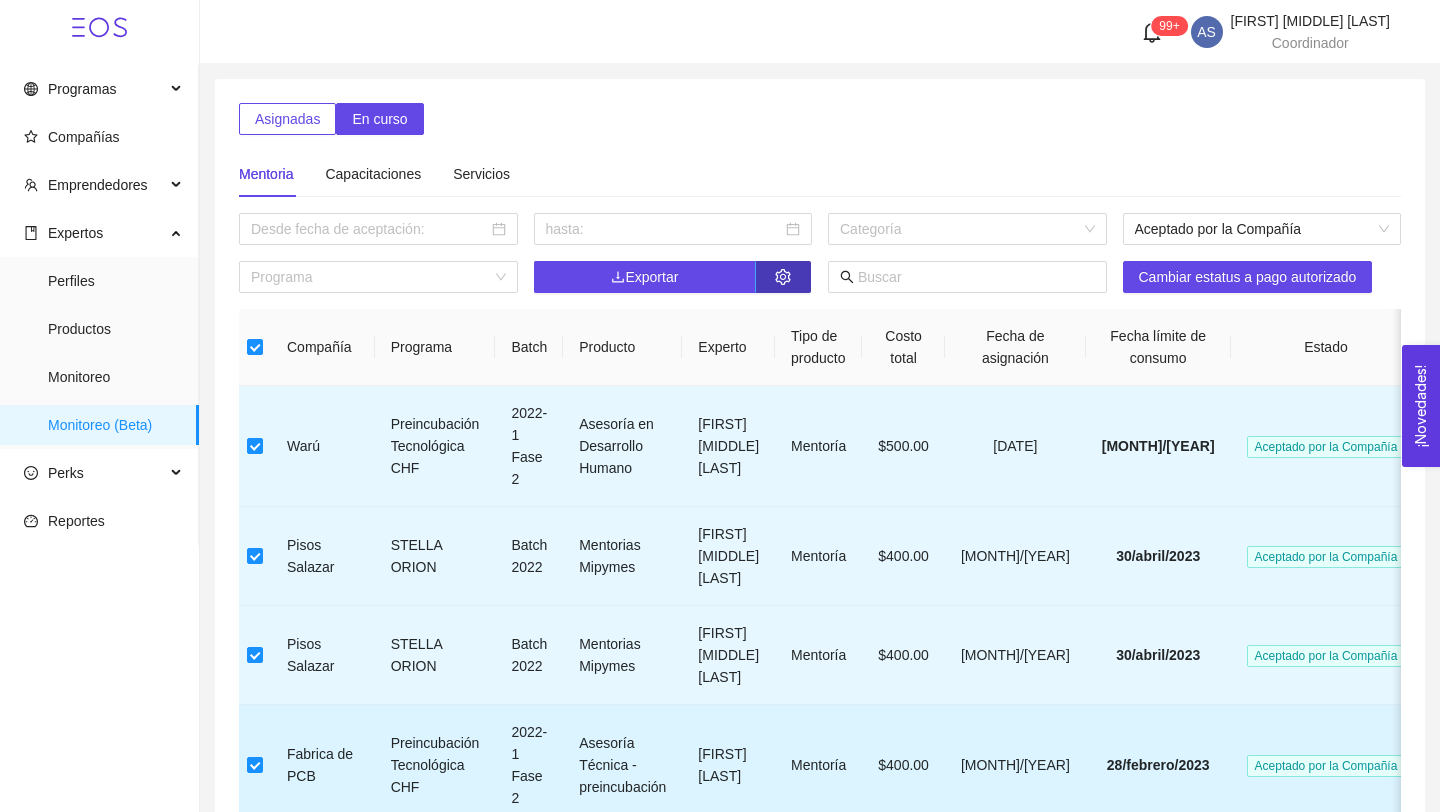 click at bounding box center (783, 277) 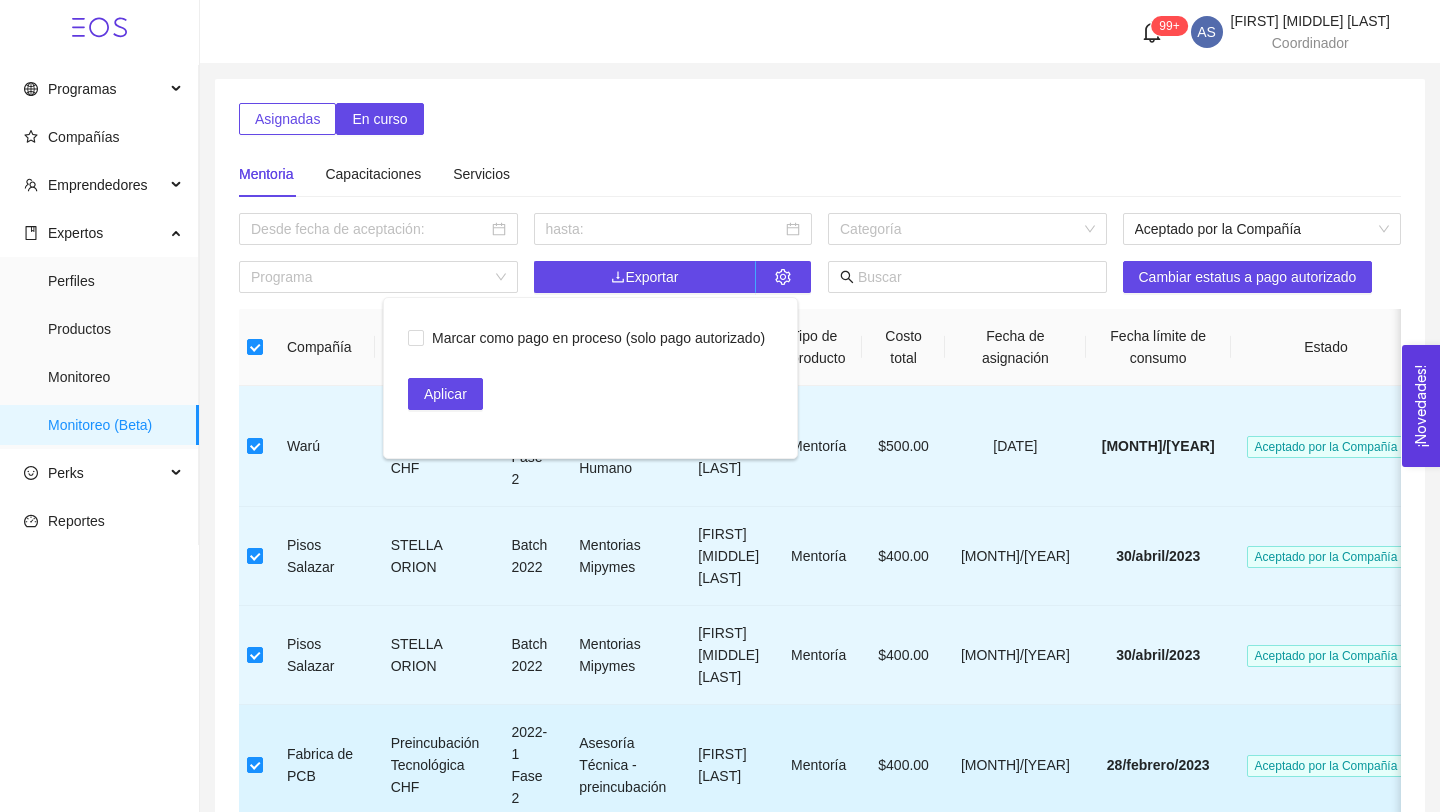 click on "Asignadas En curso Mentoria Capacitaciones Servicios Categoría Aceptado por la Compañía Programa  Exportar Cambiar estatus a pago autorizado Compañía Programa Batch Producto Experto Tipo de producto Costo total Fecha de asignación Fecha límite de consumo Estado                       Warú Preincubación Tecnológica CHF 2022-1 Fase 2 Asesoría en Desarrollo Humano [FIRST] [LAST] Mentoría $500.00 [DATE] [DATE] Aceptado por la Compañía Pisos Salazar STELLA ORION Batch 2022 Mentorias Mipymes [FIRST] [LAST] Mentoría $400.00 [DATE] [DATE] Aceptado por la Compañía Pisos Salazar STELLA ORION Batch 2022 Mentorias Mipymes [FIRST] [LAST] Mentoría $400.00 [DATE] [DATE] Aceptado por la Compañía Fabrica de PCB Preincubación Tecnológica CHF 2022-1 Fase 2 Asesoría Técnica - preincubación [FIRST]  [LAST] Mentoría $400.00 [DATE] [DATE] Aceptado por la Compañía A00000000" at bounding box center [820, 557] 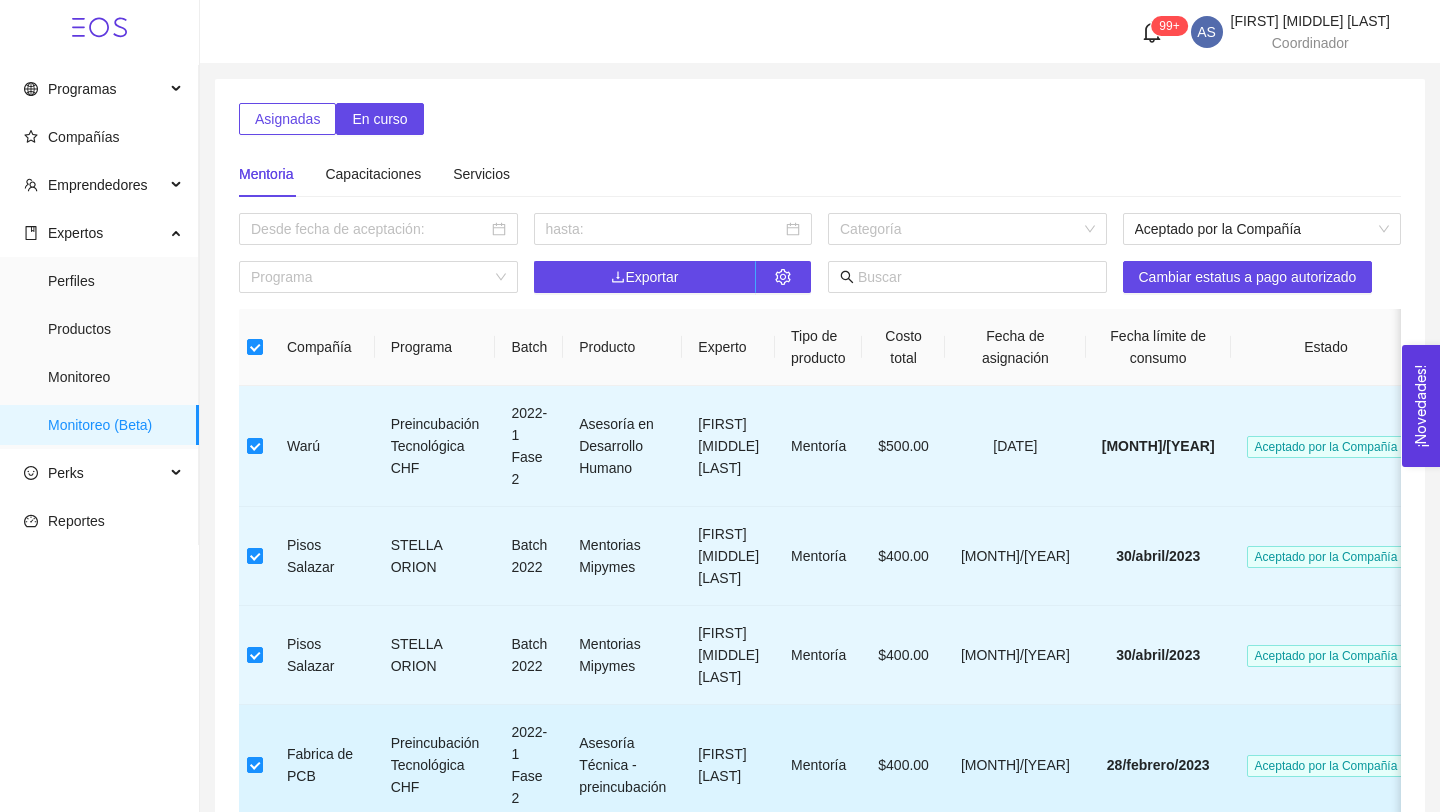 scroll, scrollTop: 0, scrollLeft: 94, axis: horizontal 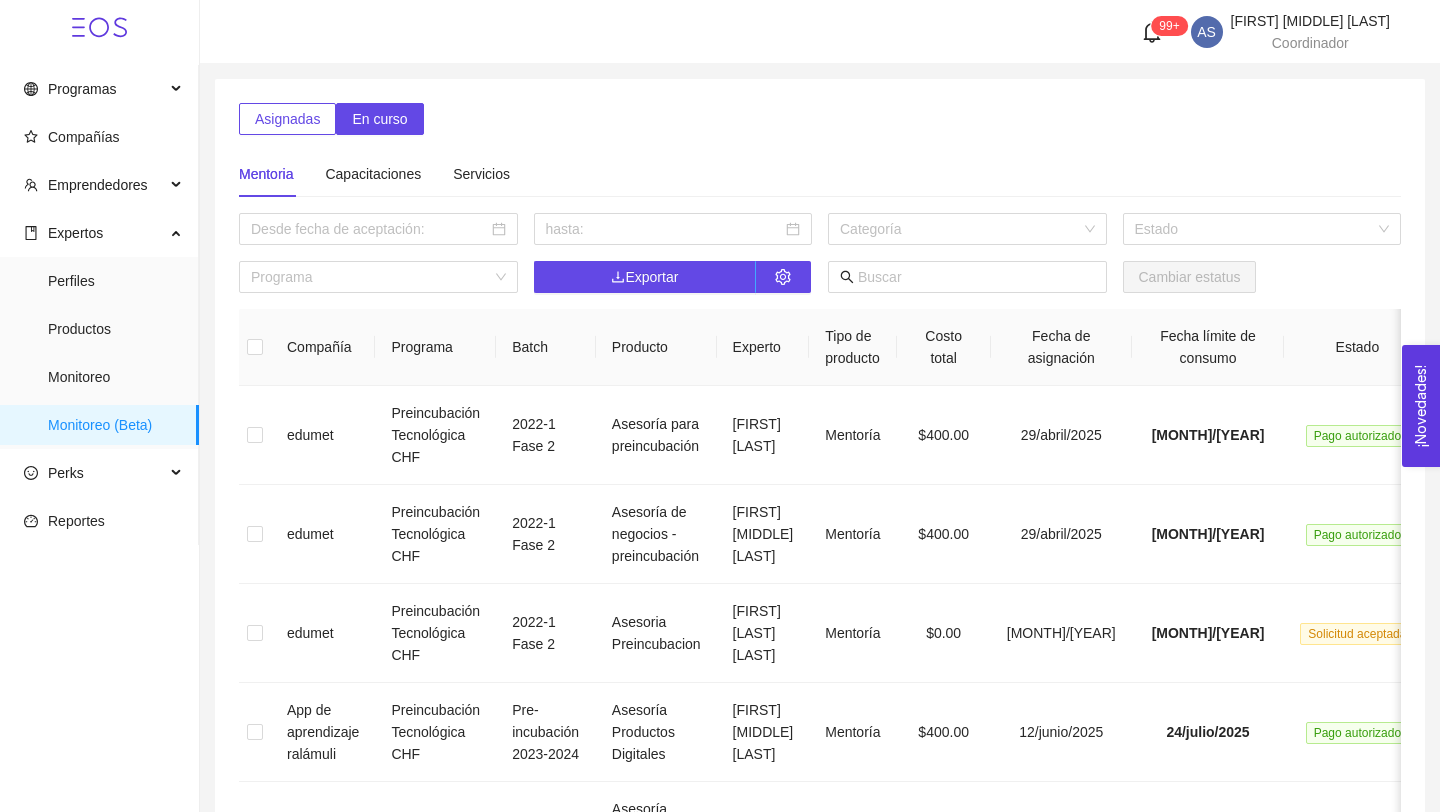 click at bounding box center [1255, 229] 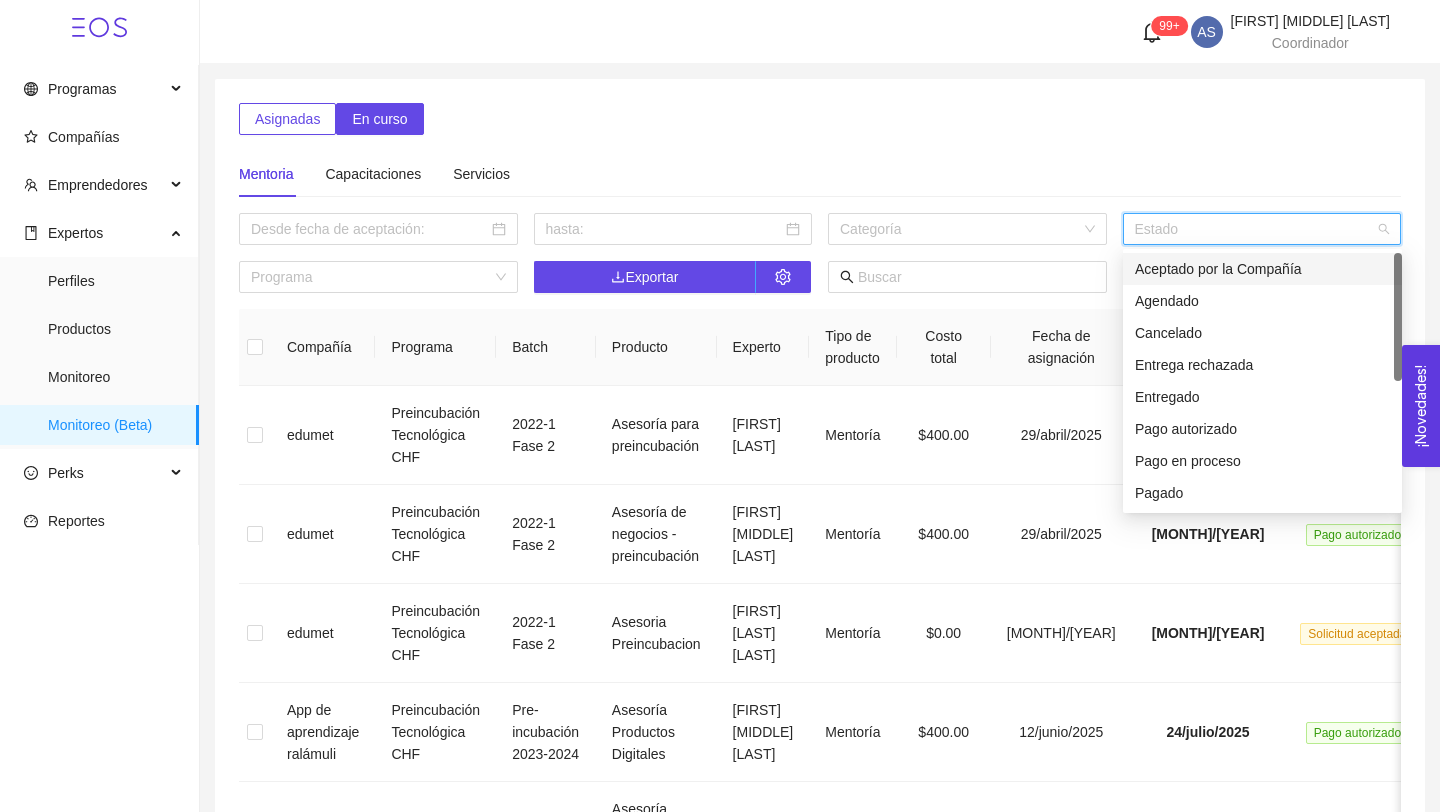 click on "Pago autorizado" at bounding box center [1262, 429] 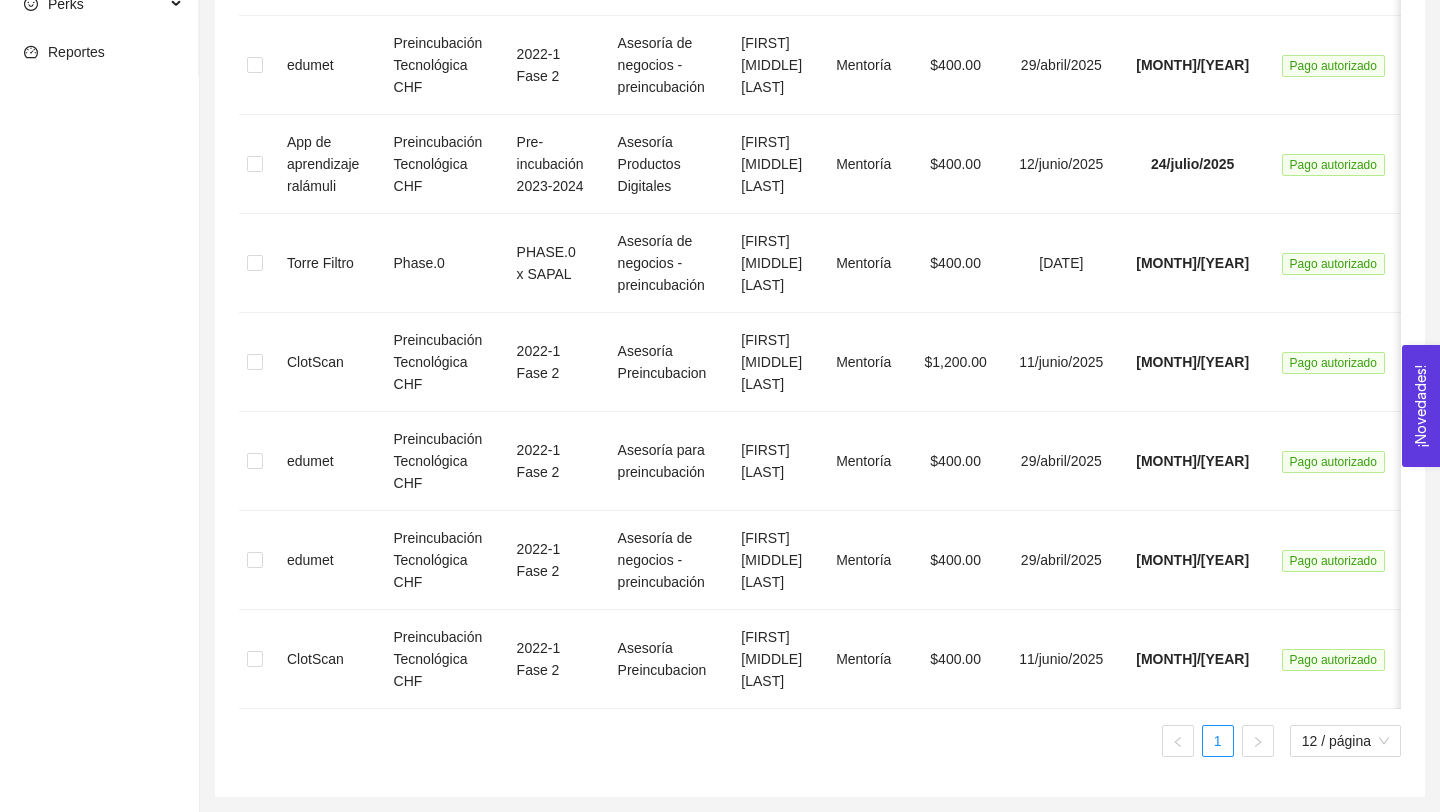 scroll, scrollTop: 601, scrollLeft: 0, axis: vertical 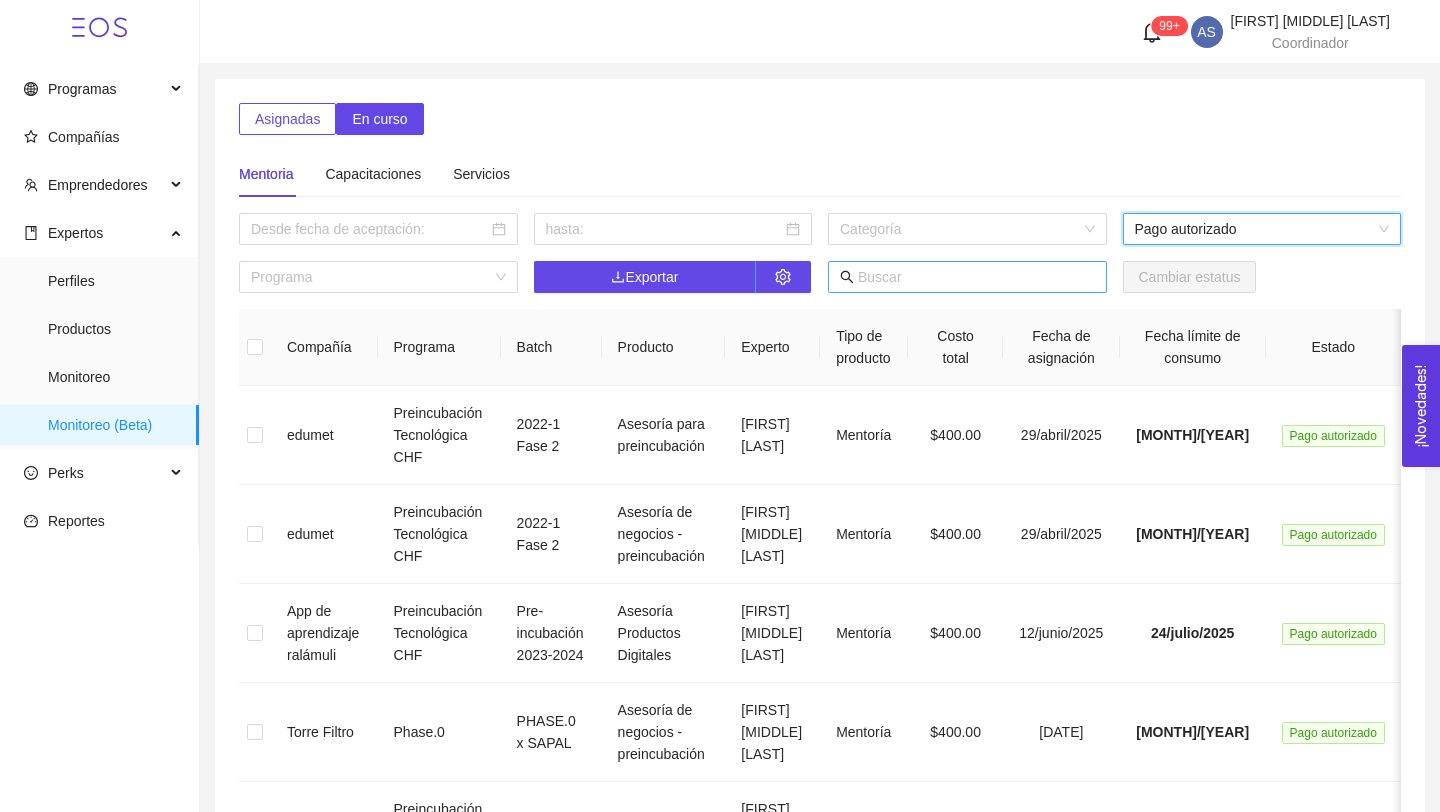 click at bounding box center [976, 277] 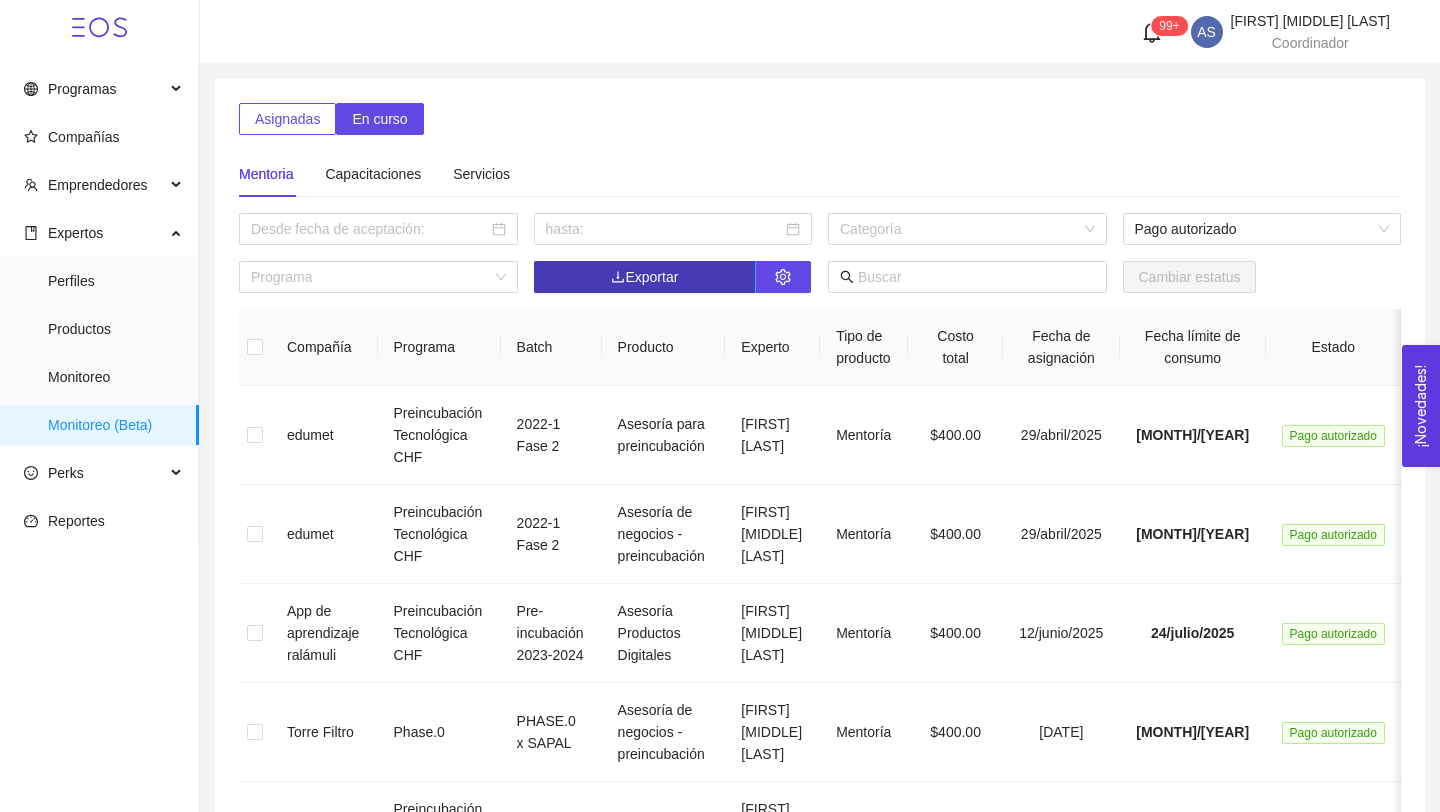 drag, startPoint x: 1192, startPoint y: 275, endPoint x: 709, endPoint y: 290, distance: 483.23285 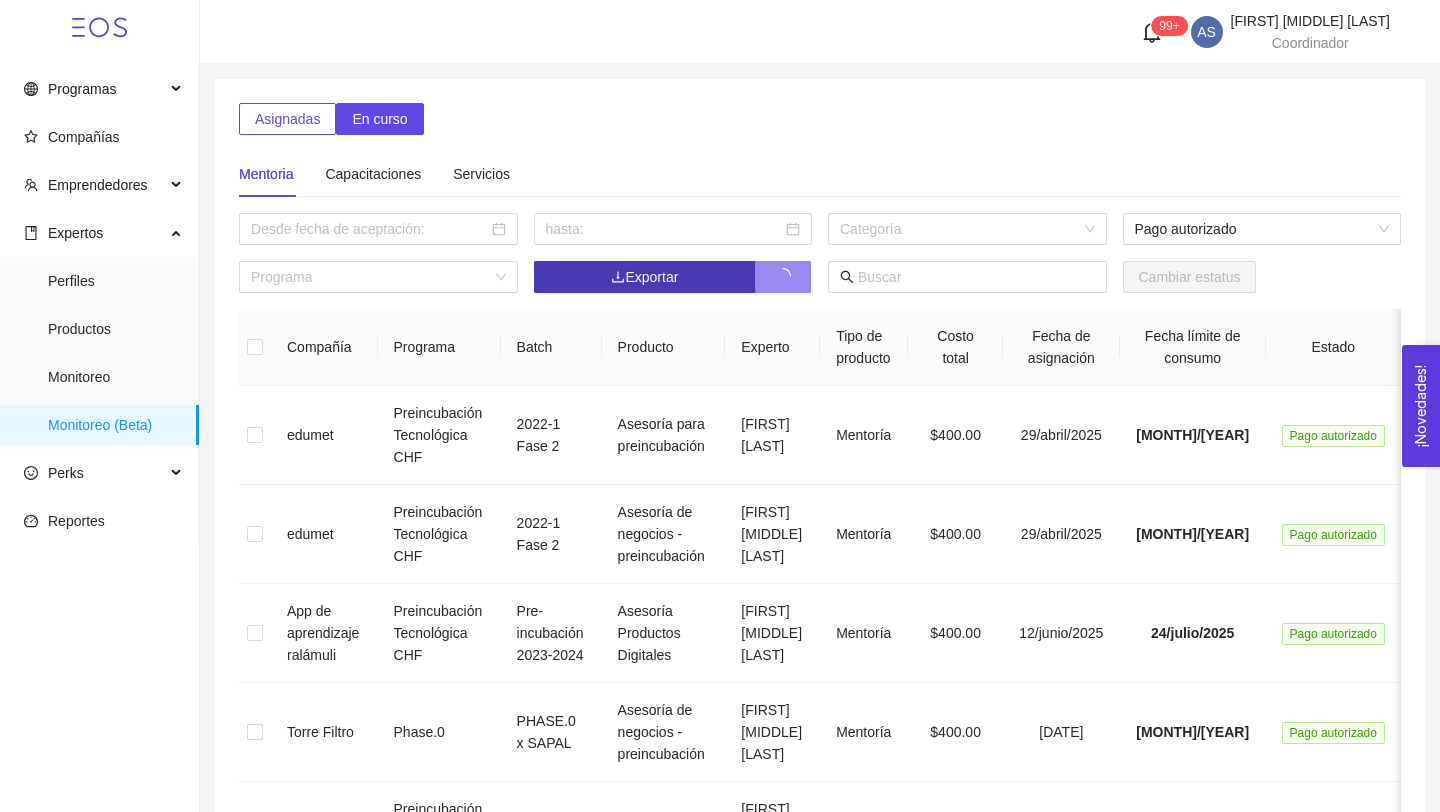 click on "Exportar" at bounding box center [673, 277] 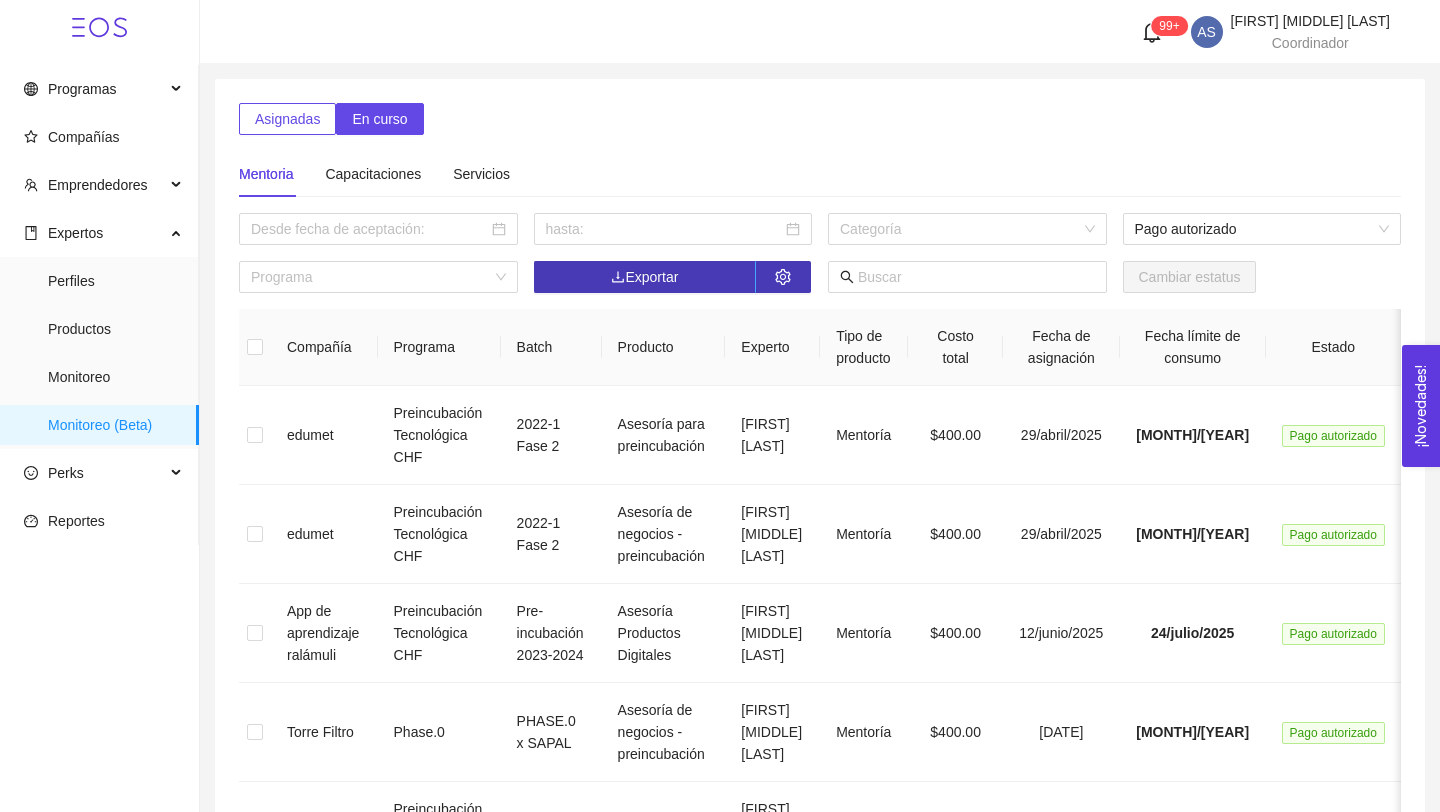 click 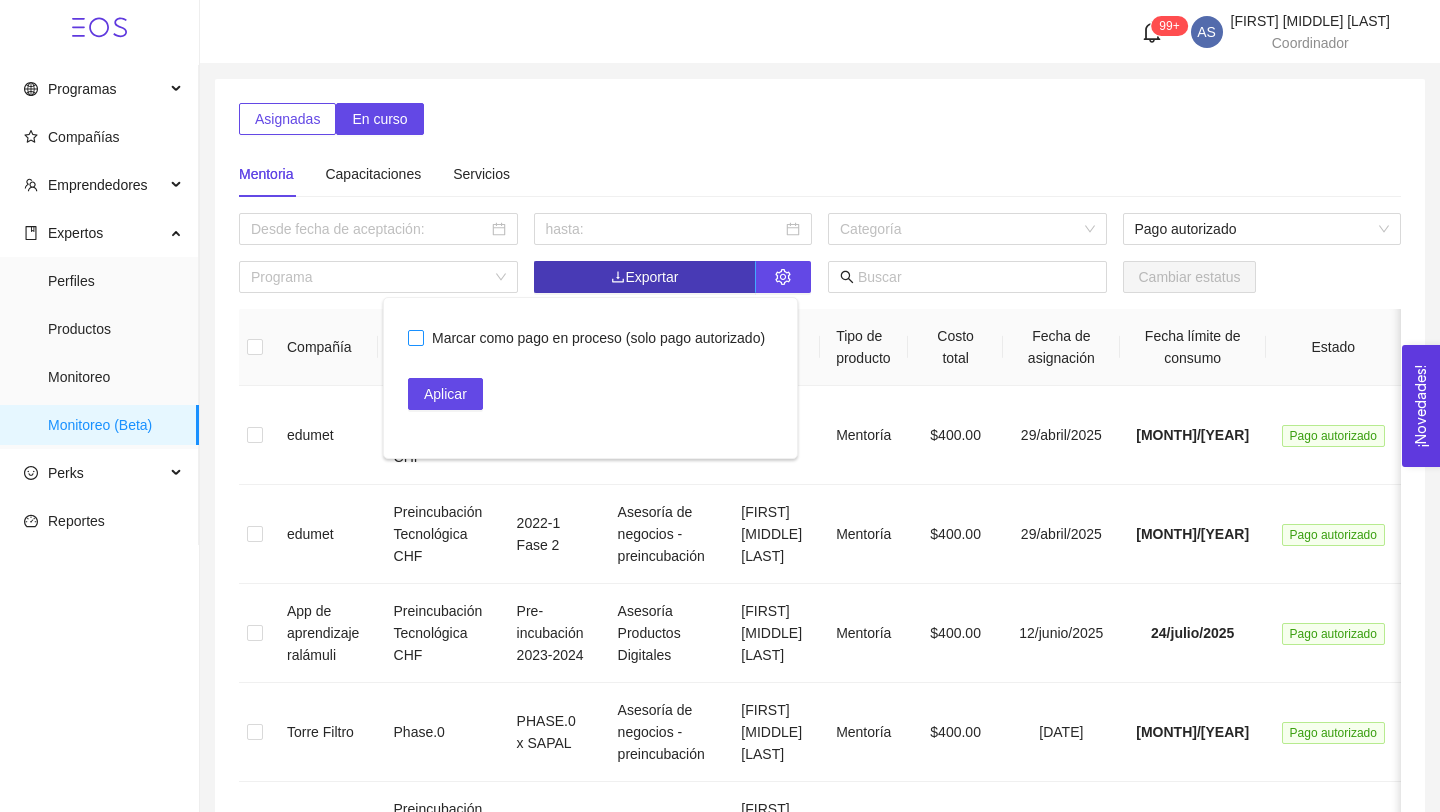 click on "Marcar como pago en proceso (solo pago autorizado)" at bounding box center (415, 337) 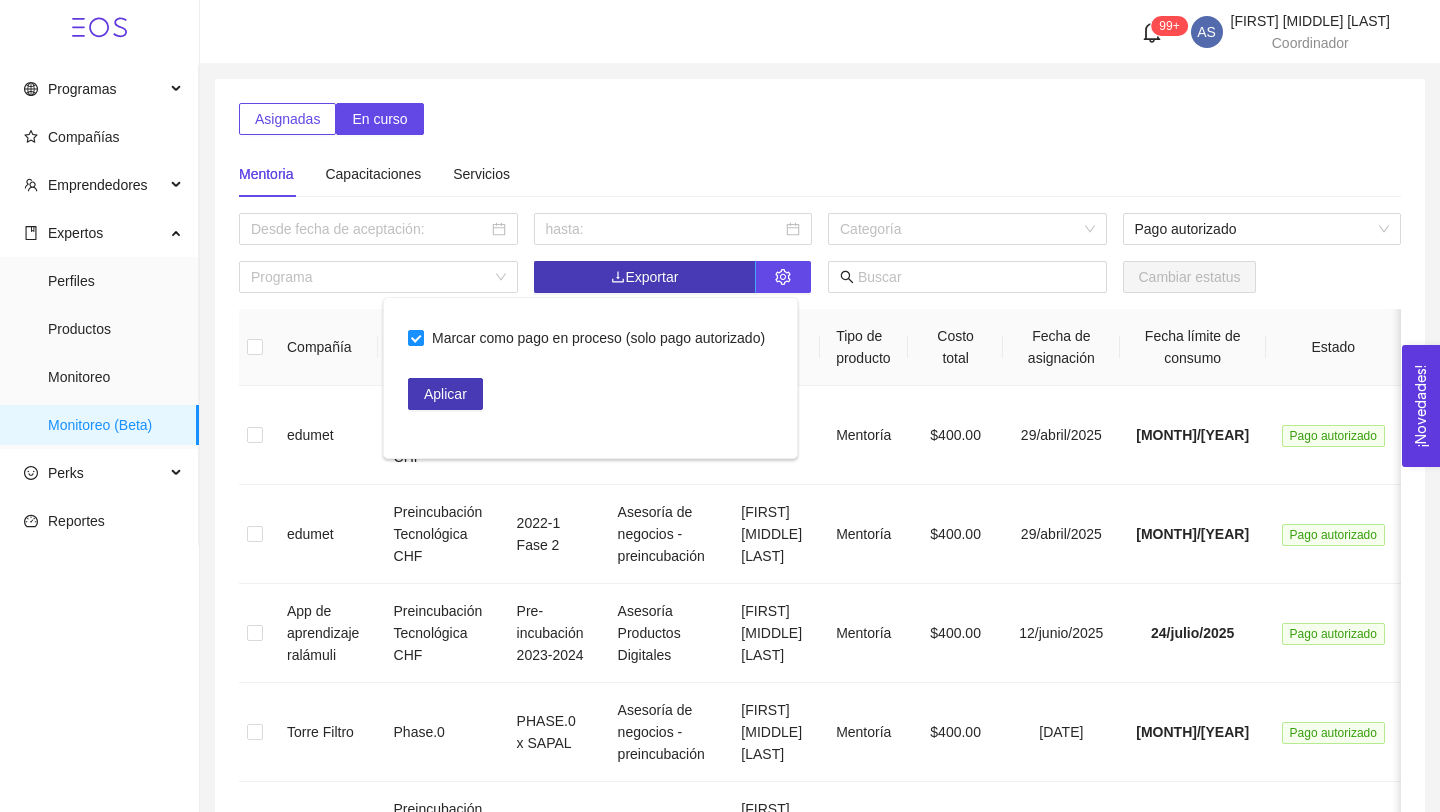 click on "Aplicar" at bounding box center [445, 394] 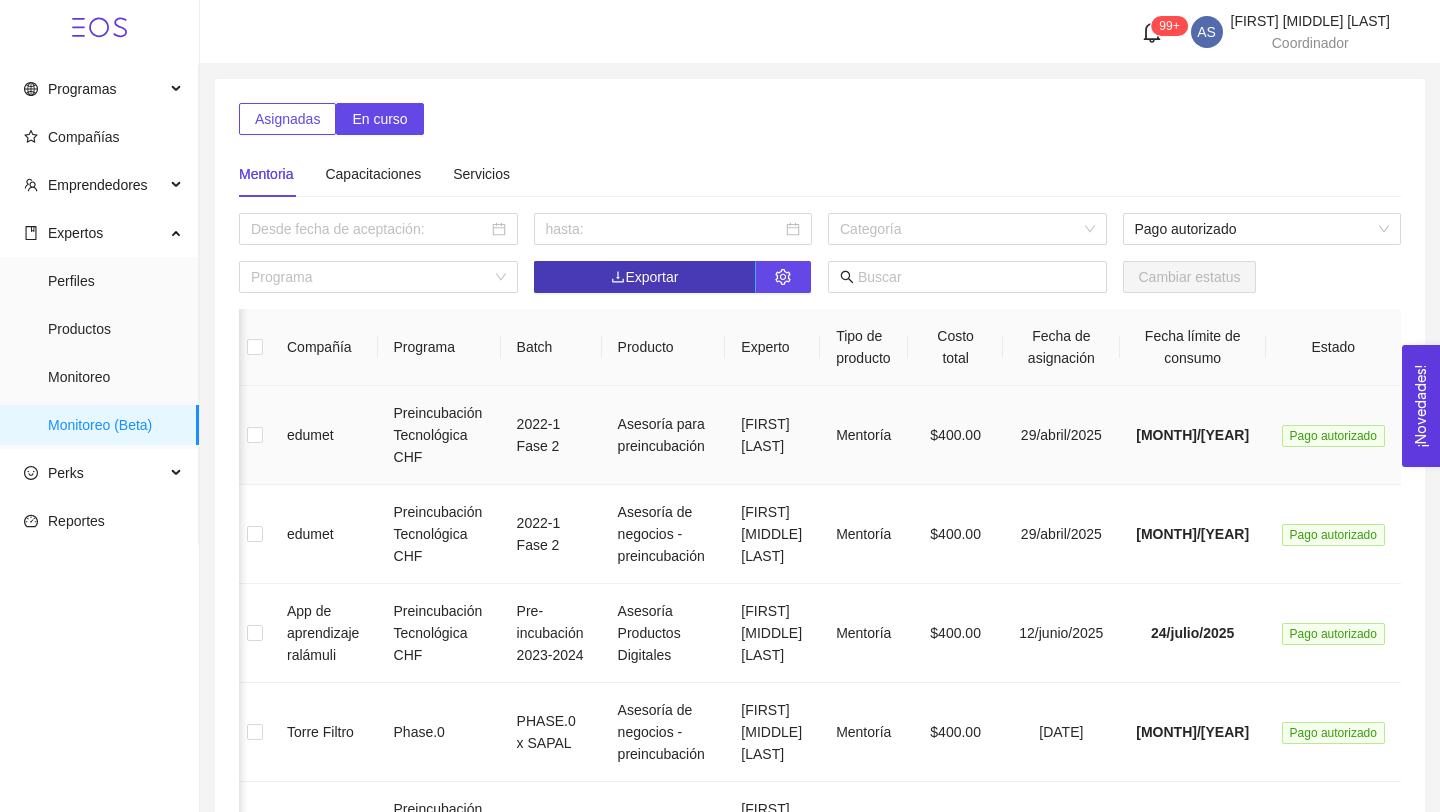 scroll, scrollTop: 0, scrollLeft: 0, axis: both 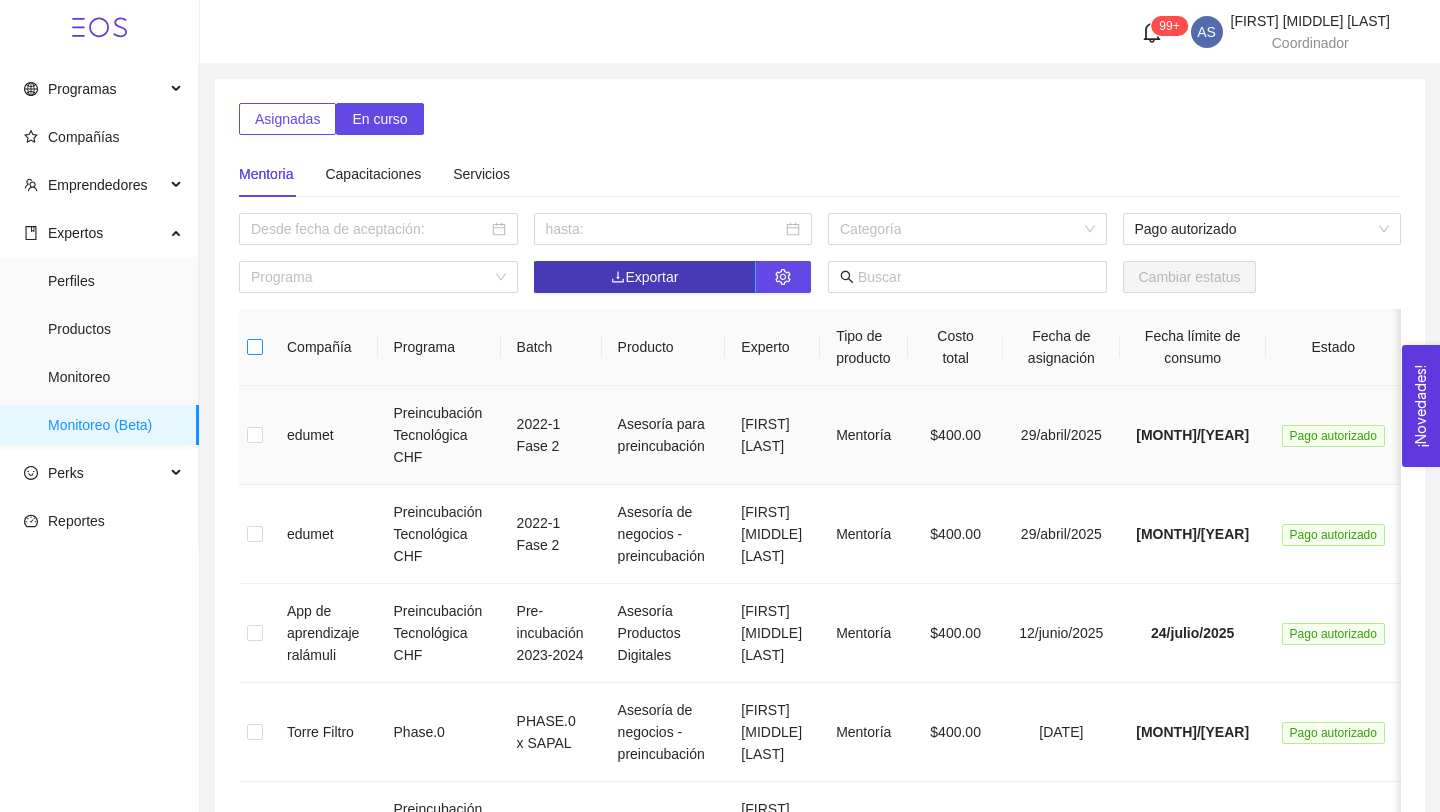 click at bounding box center (255, 347) 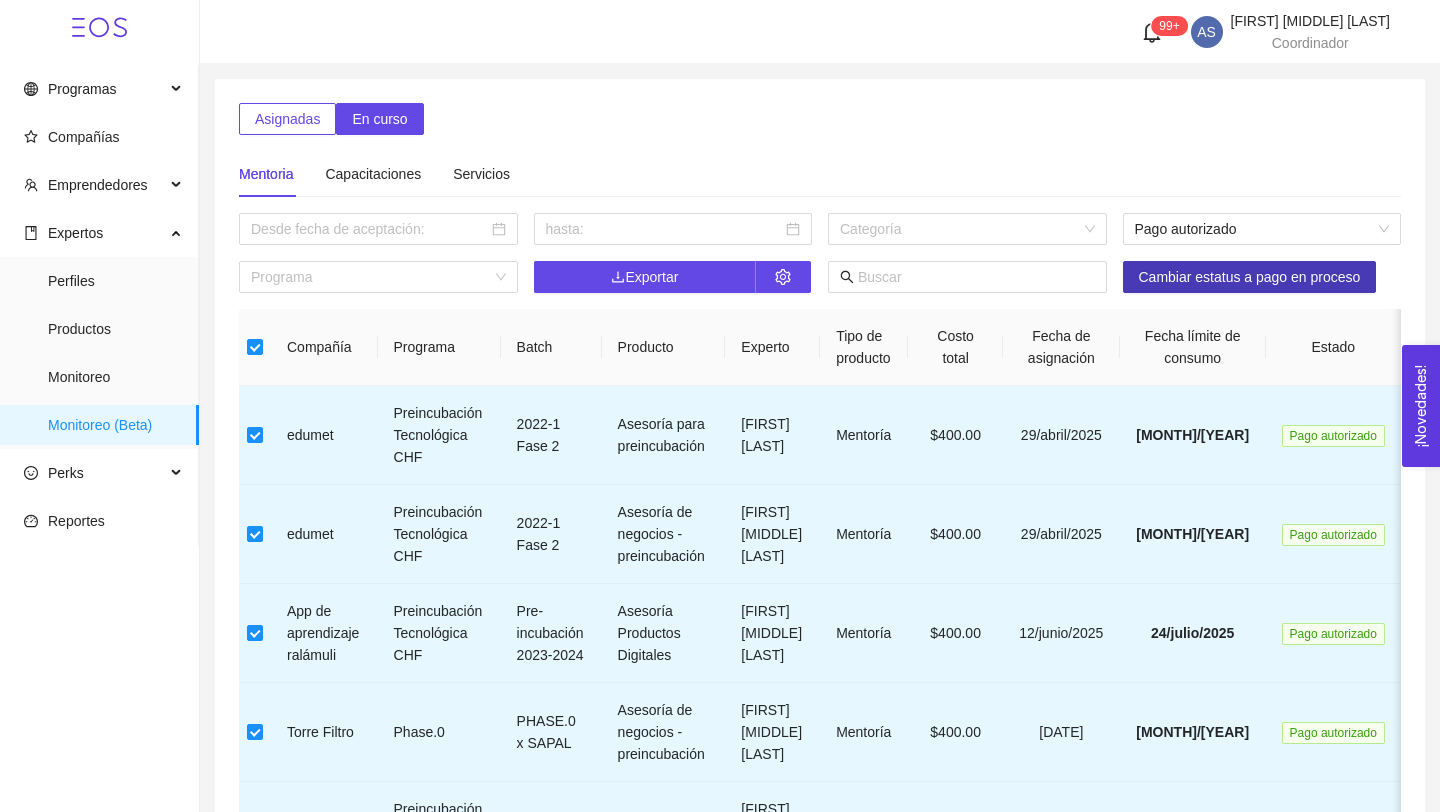 drag, startPoint x: 709, startPoint y: 290, endPoint x: 1205, endPoint y: 279, distance: 496.12195 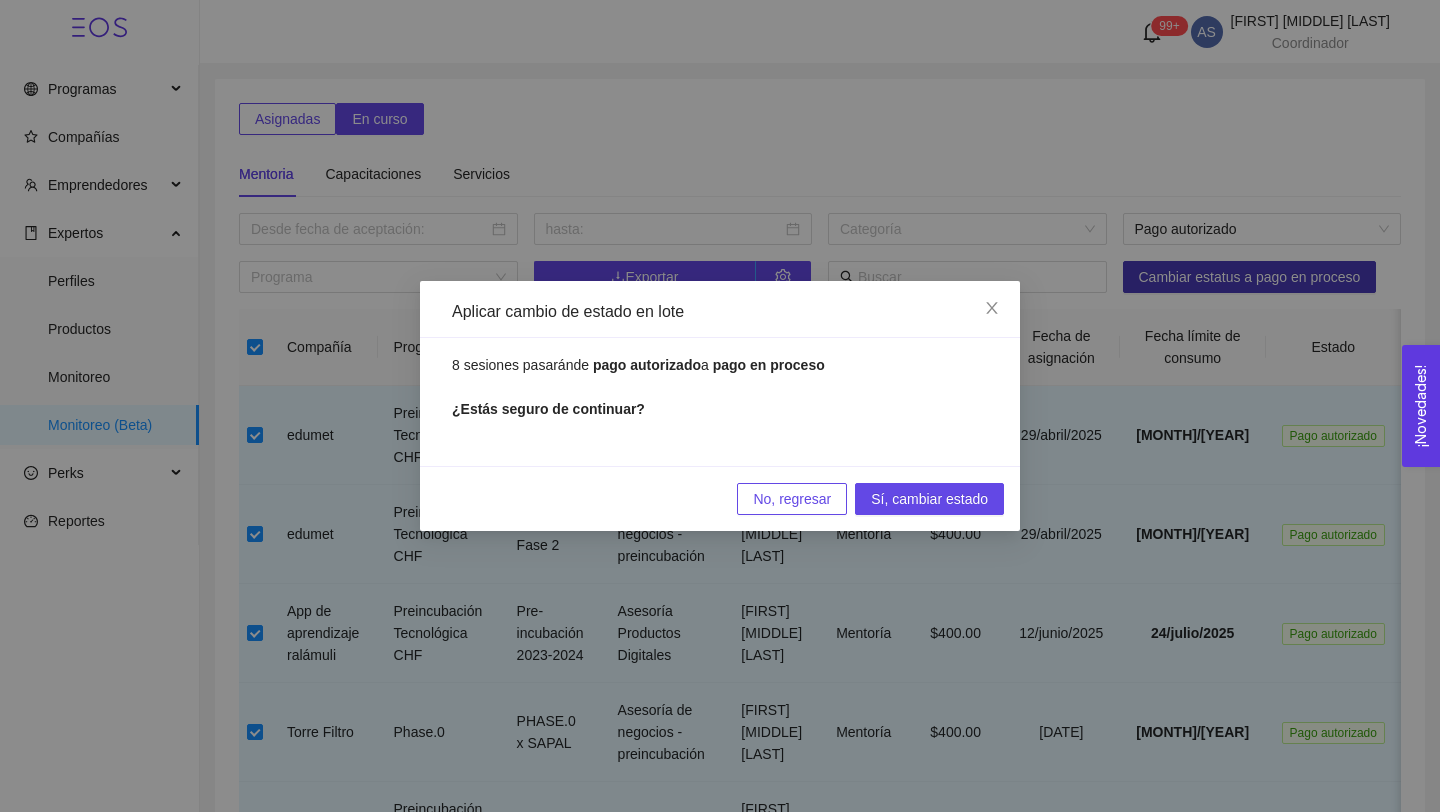 click on "Sí, cambiar estado" at bounding box center [929, 499] 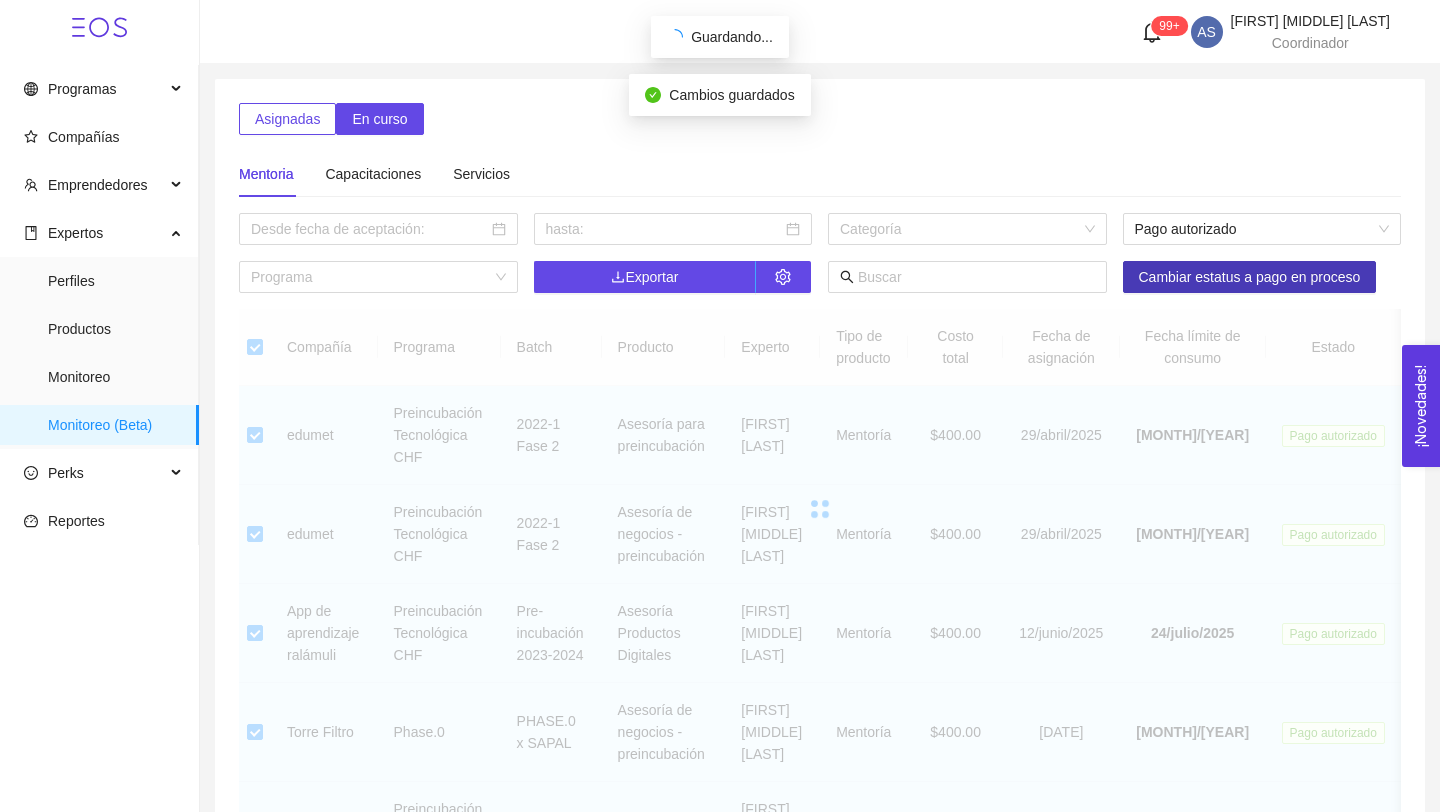 checkbox on "false" 